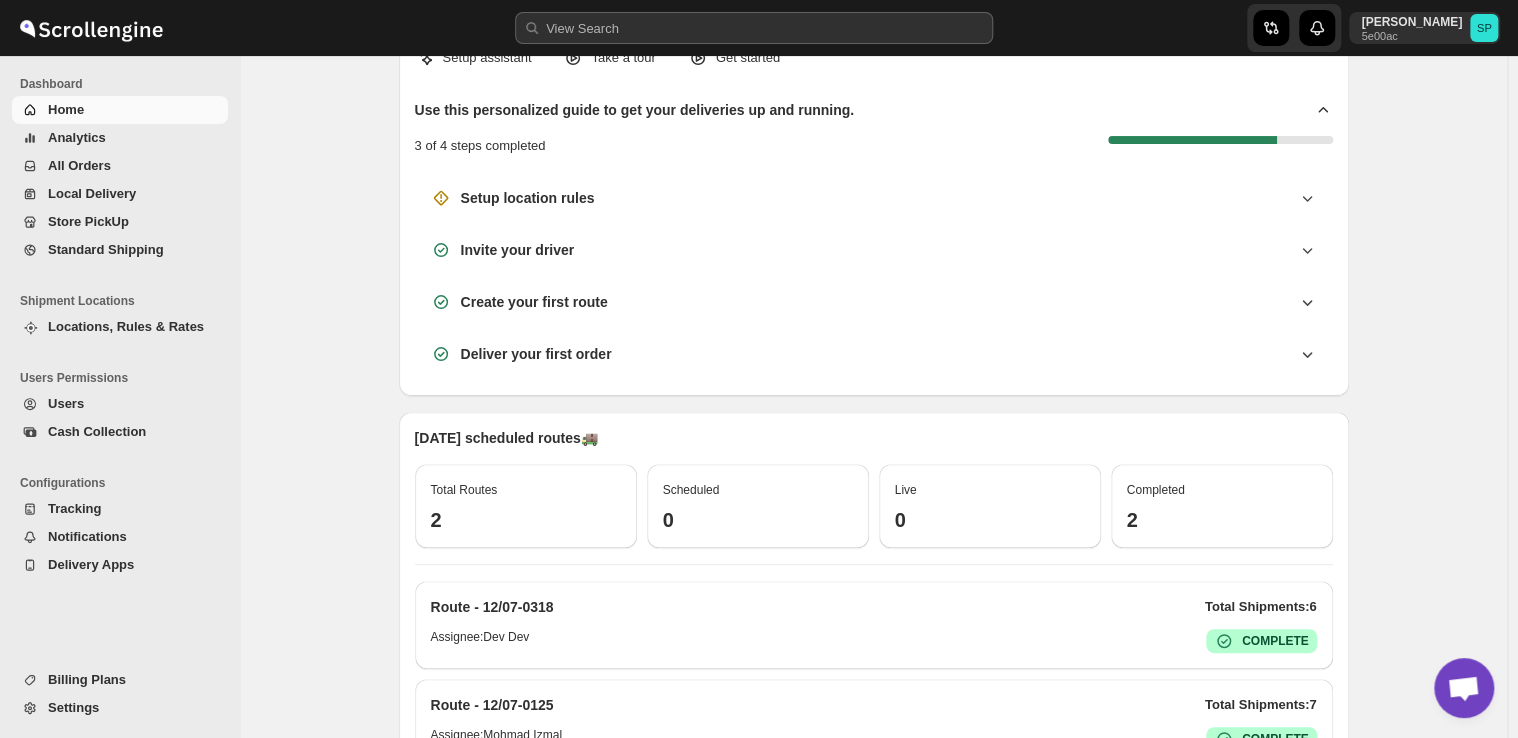 scroll, scrollTop: 0, scrollLeft: 0, axis: both 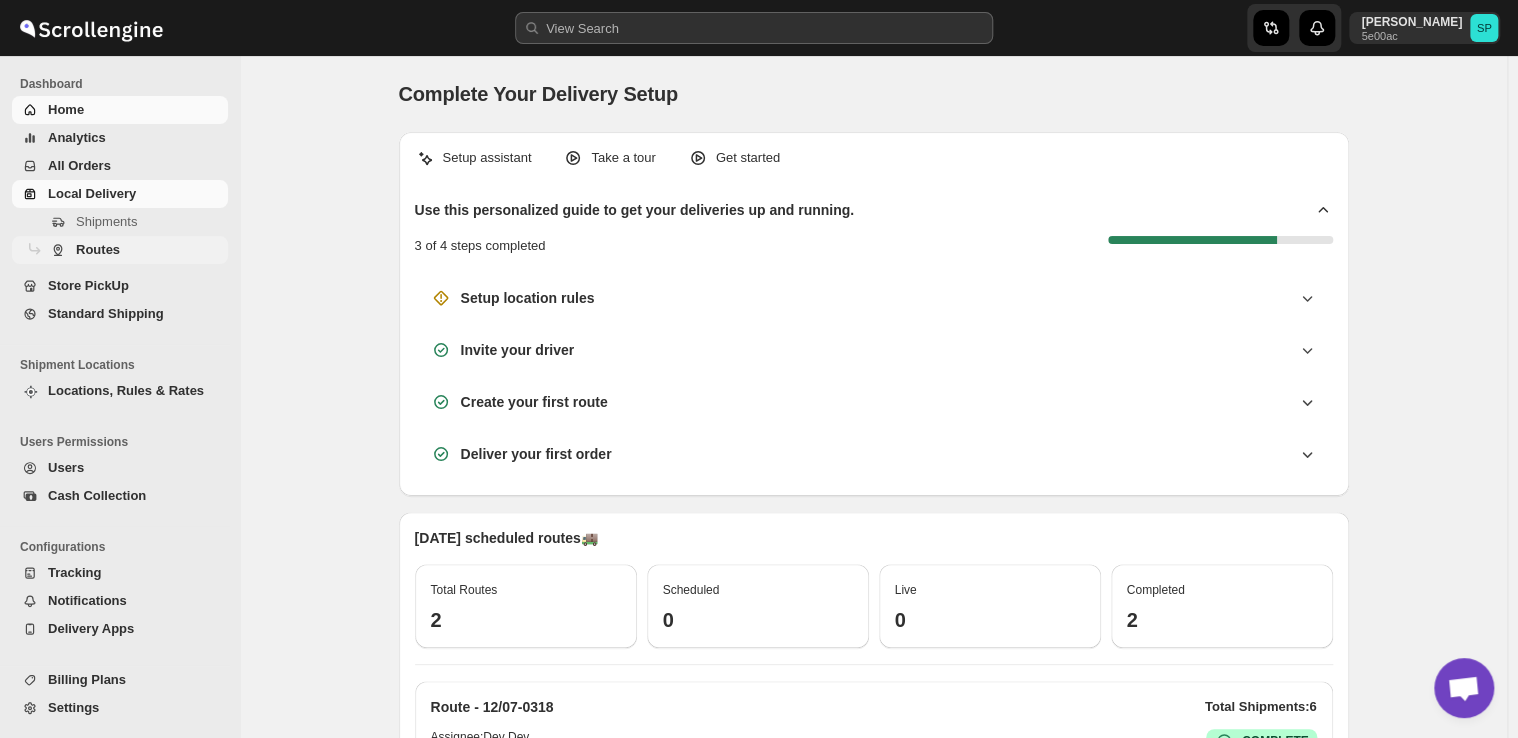 click on "Routes" at bounding box center [98, 249] 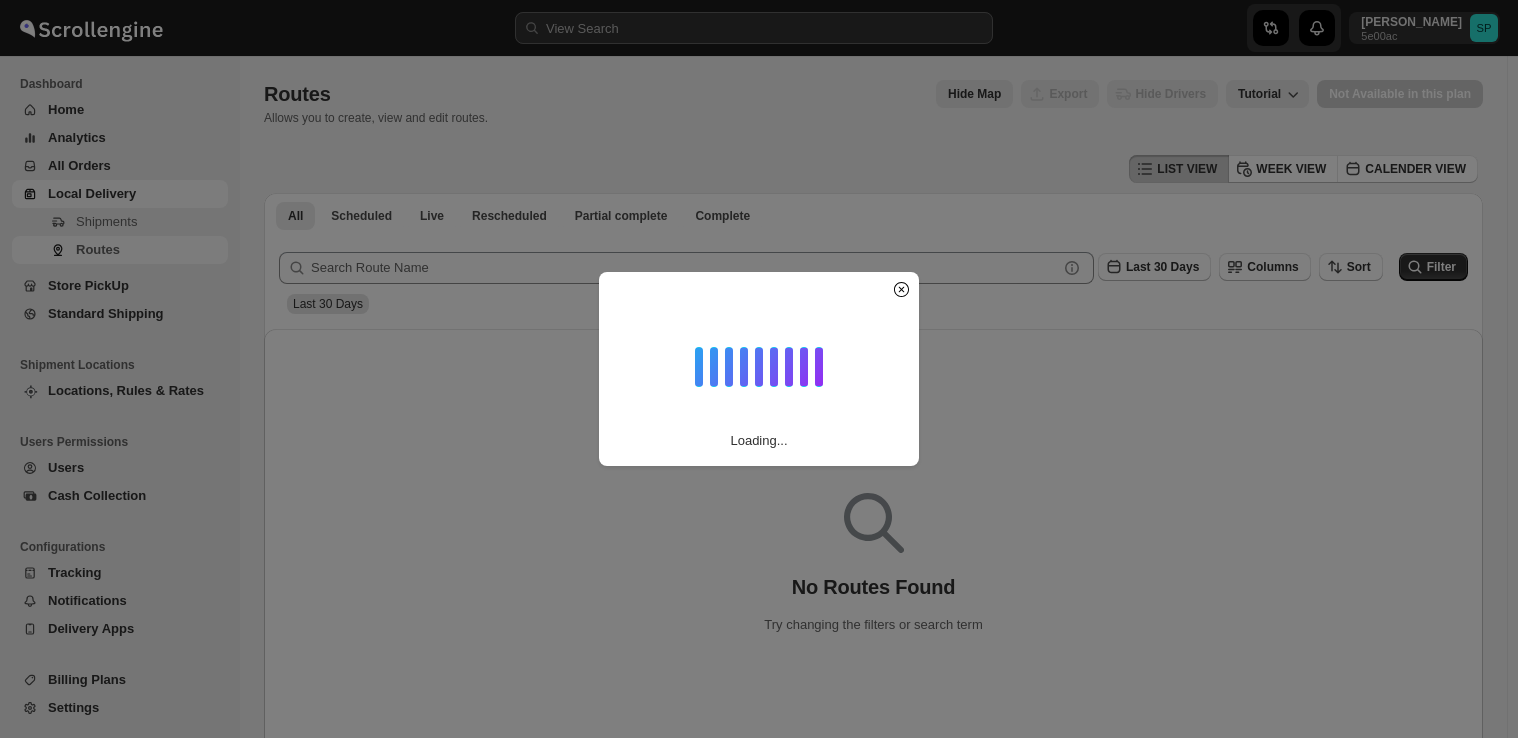 scroll, scrollTop: 0, scrollLeft: 0, axis: both 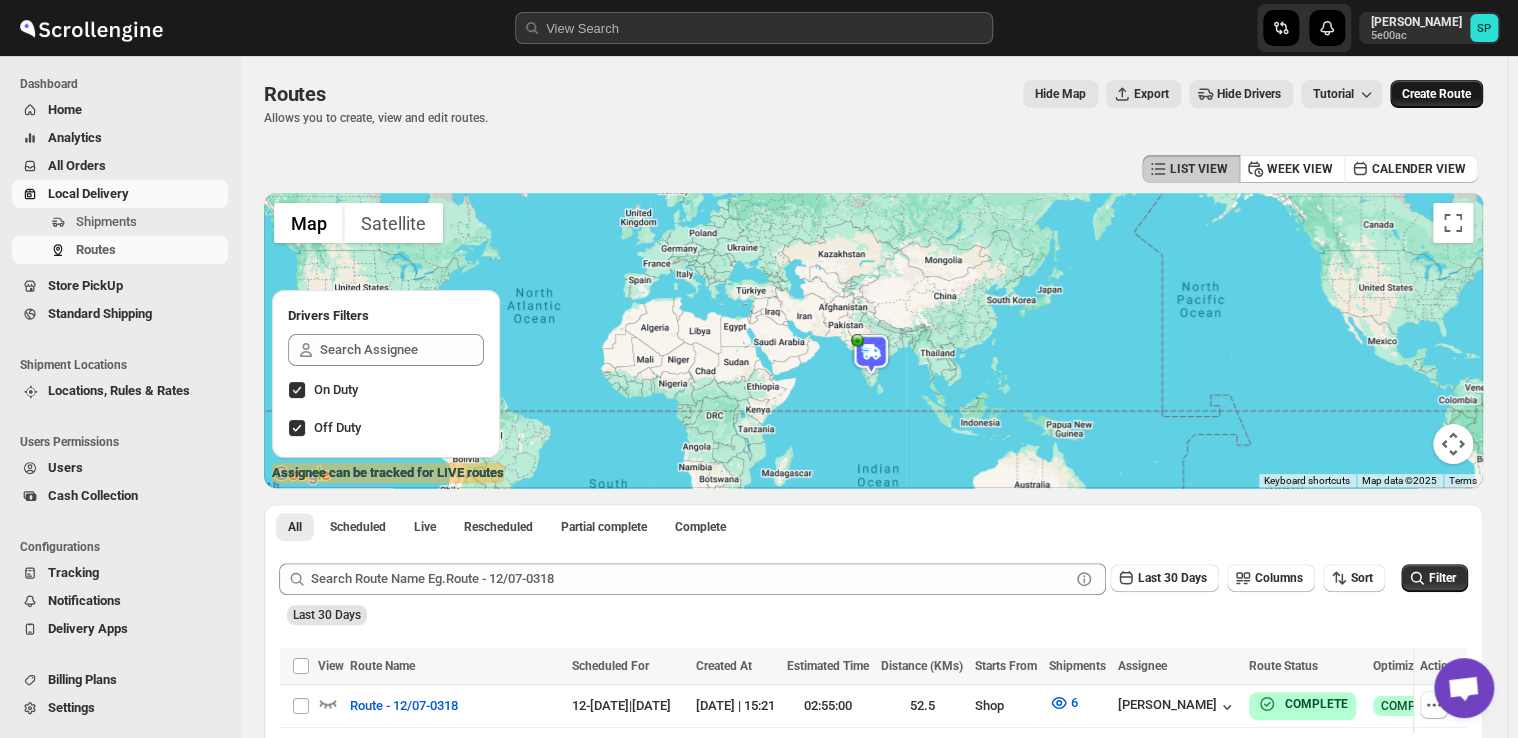 click on "Create Route" at bounding box center (1436, 94) 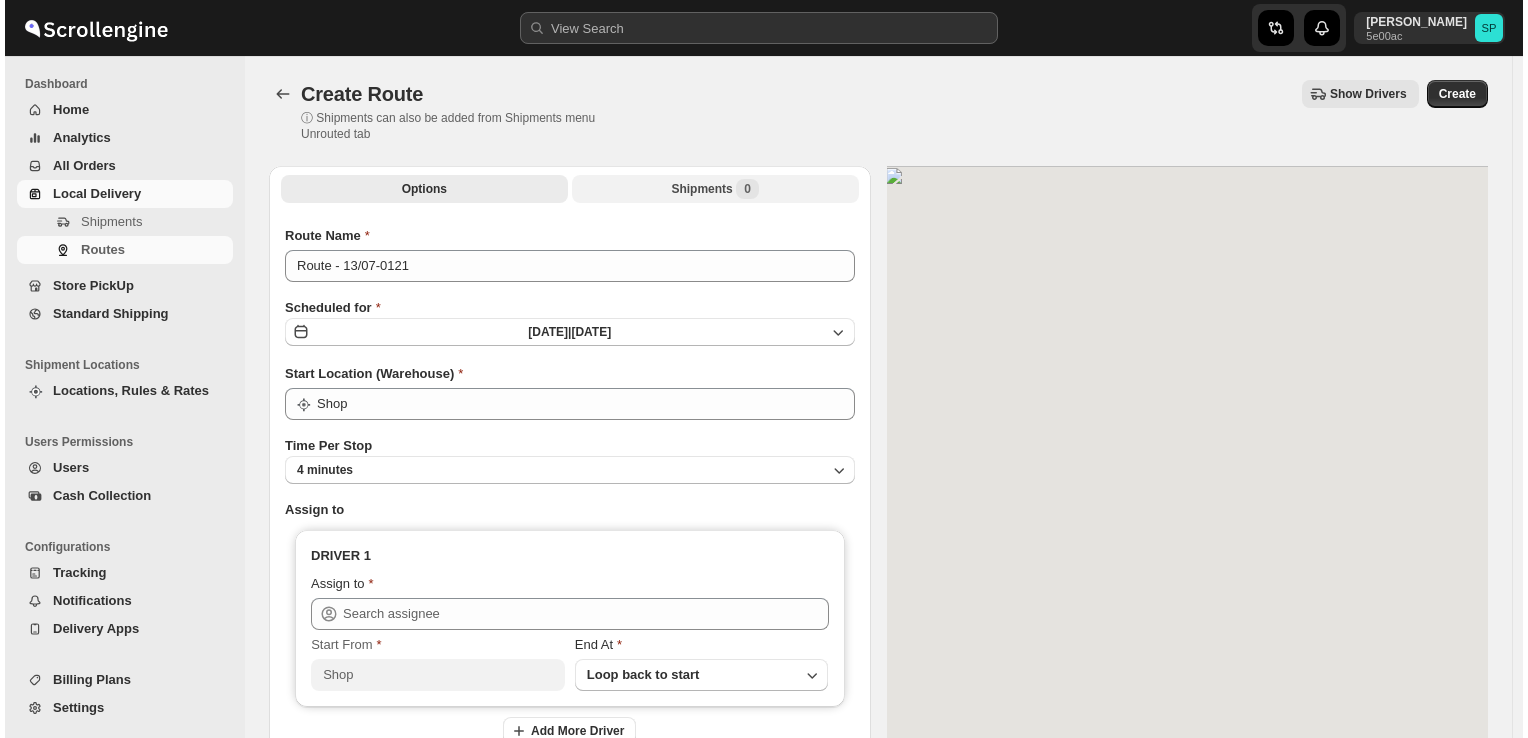 scroll, scrollTop: 0, scrollLeft: 0, axis: both 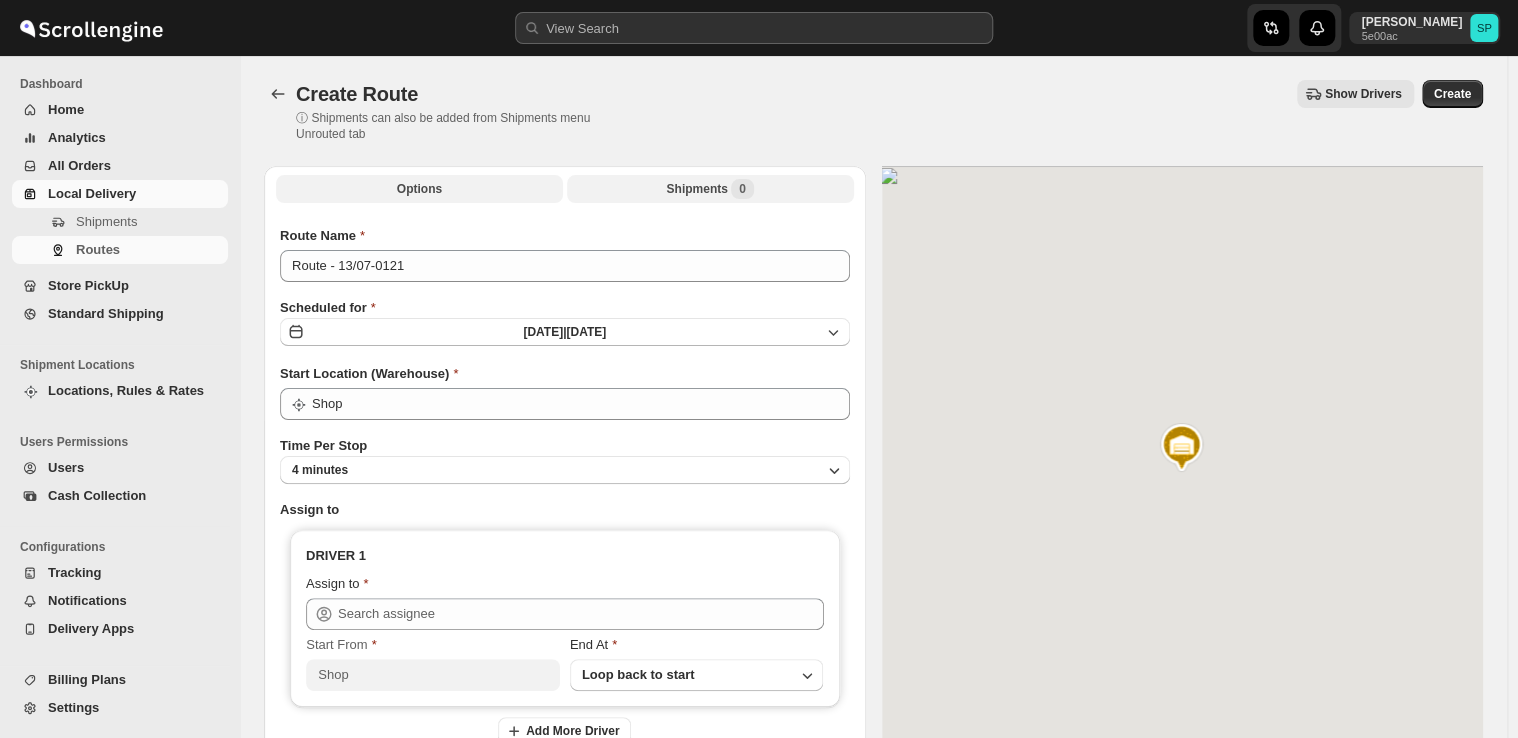 click on "Shipments   0" at bounding box center [709, 189] 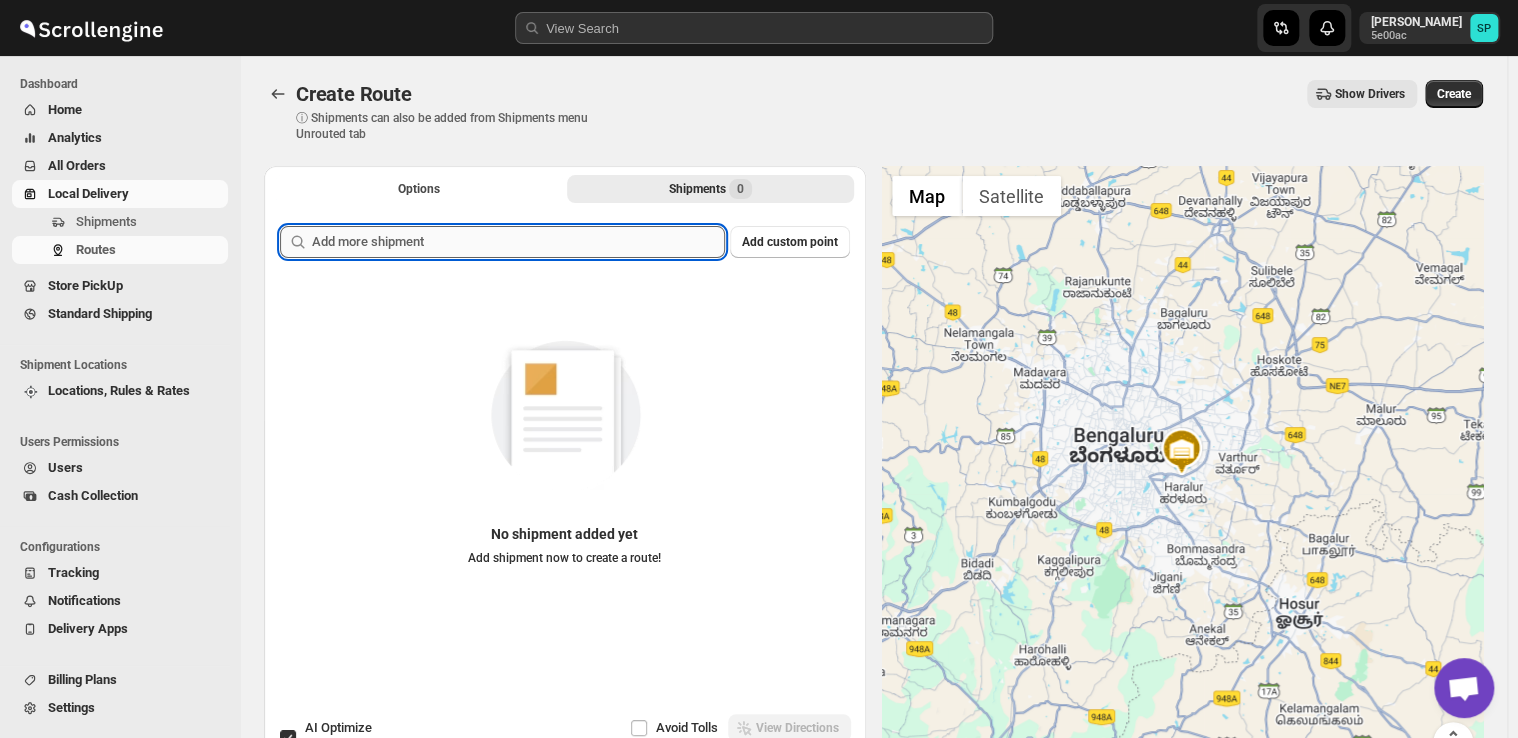 click at bounding box center [518, 242] 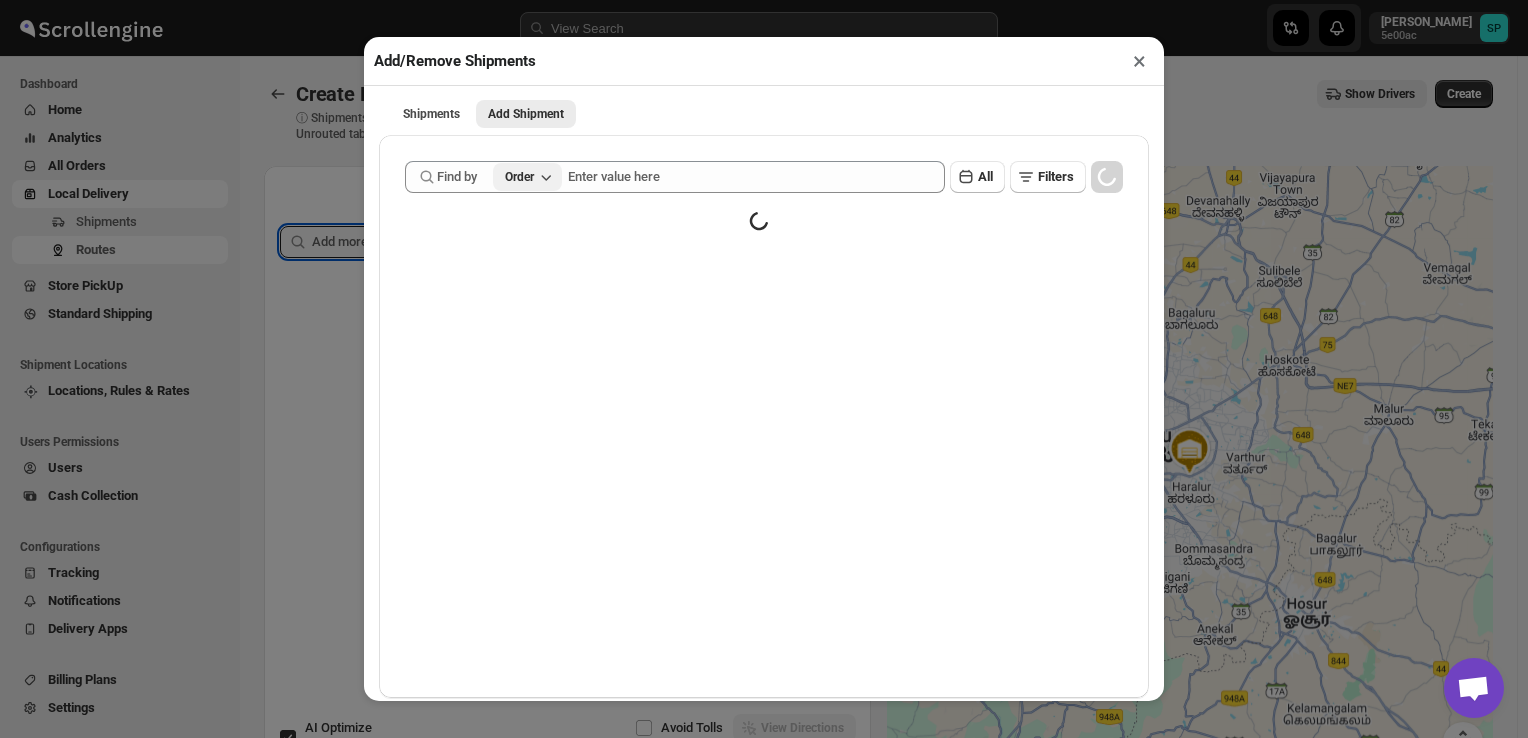 click on "Order" at bounding box center [519, 177] 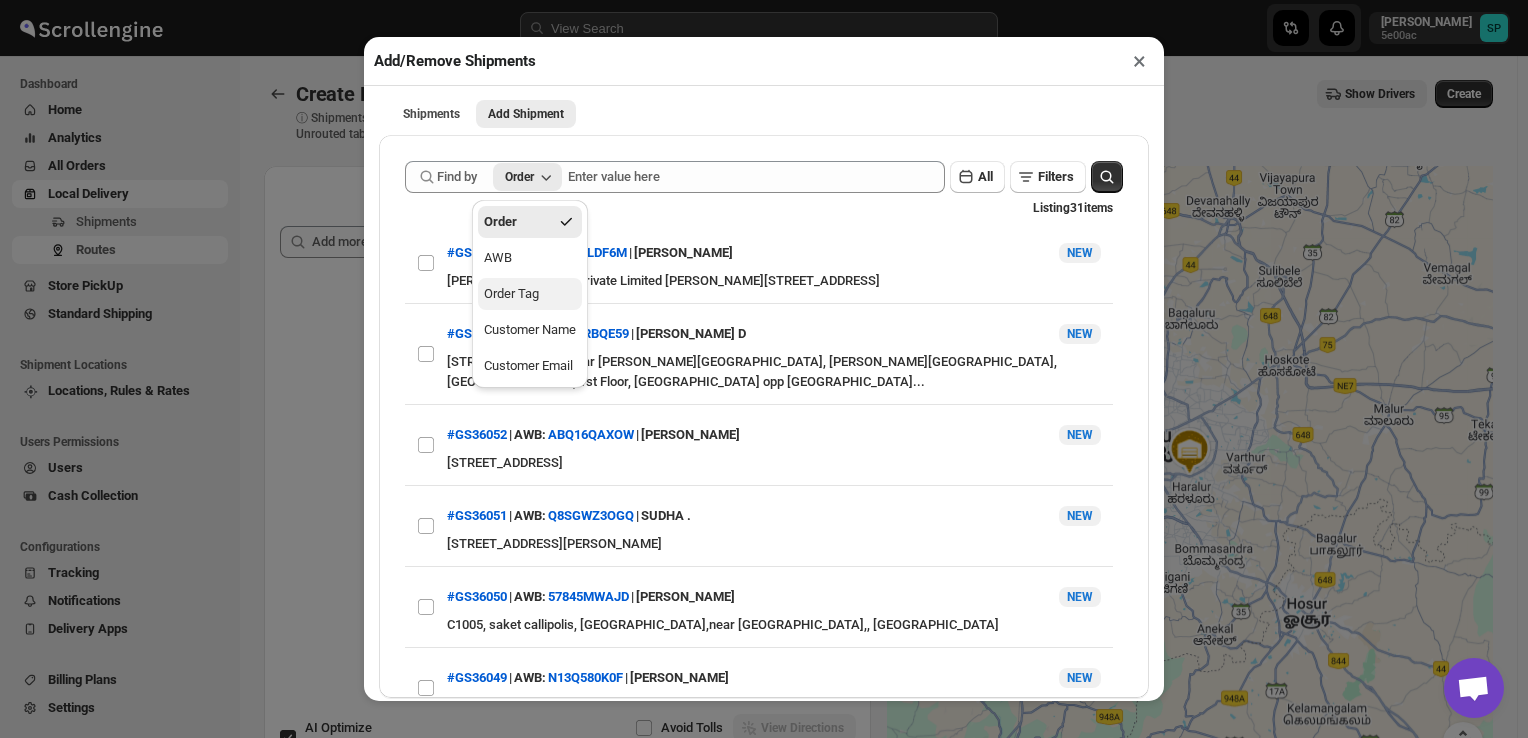 click on "Order Tag" at bounding box center (511, 294) 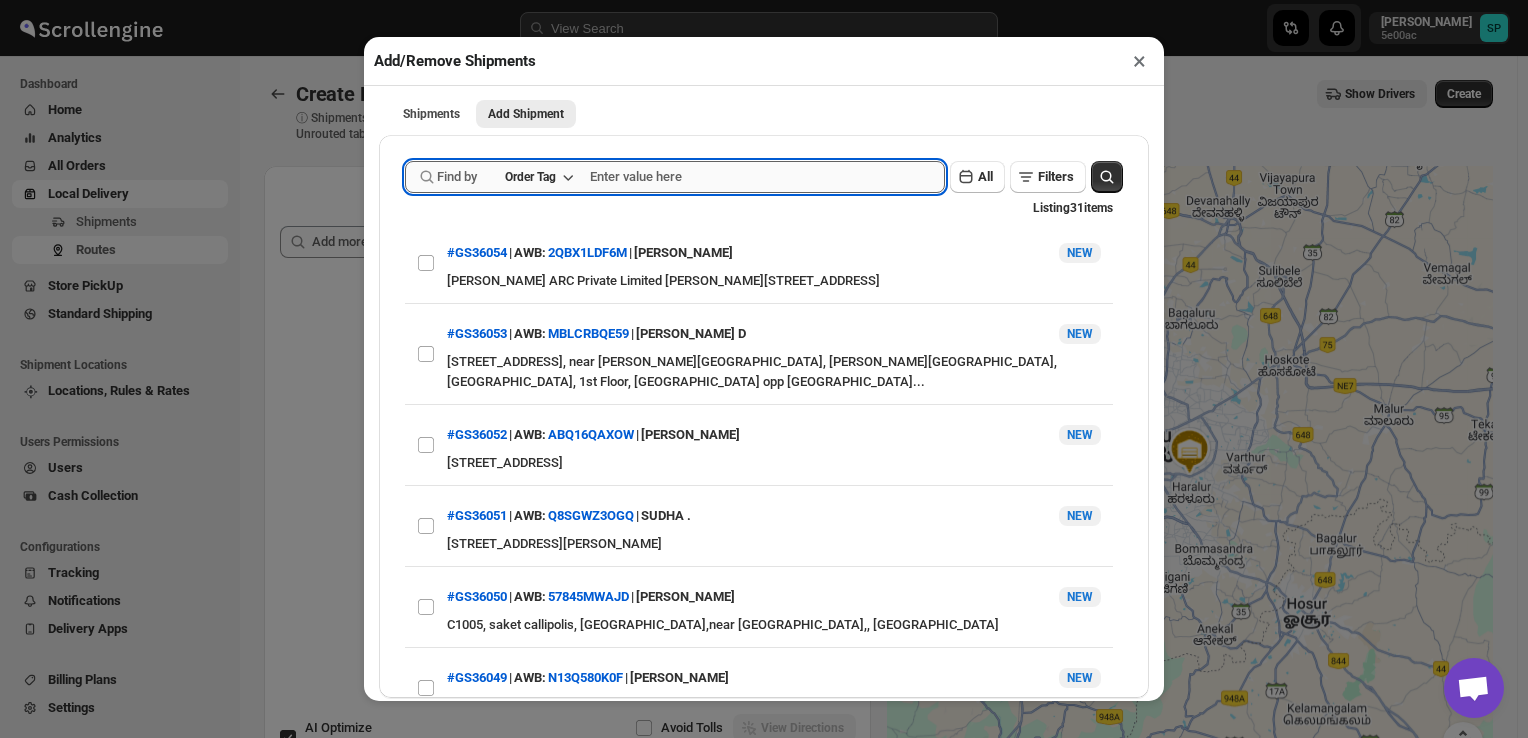 click at bounding box center [767, 177] 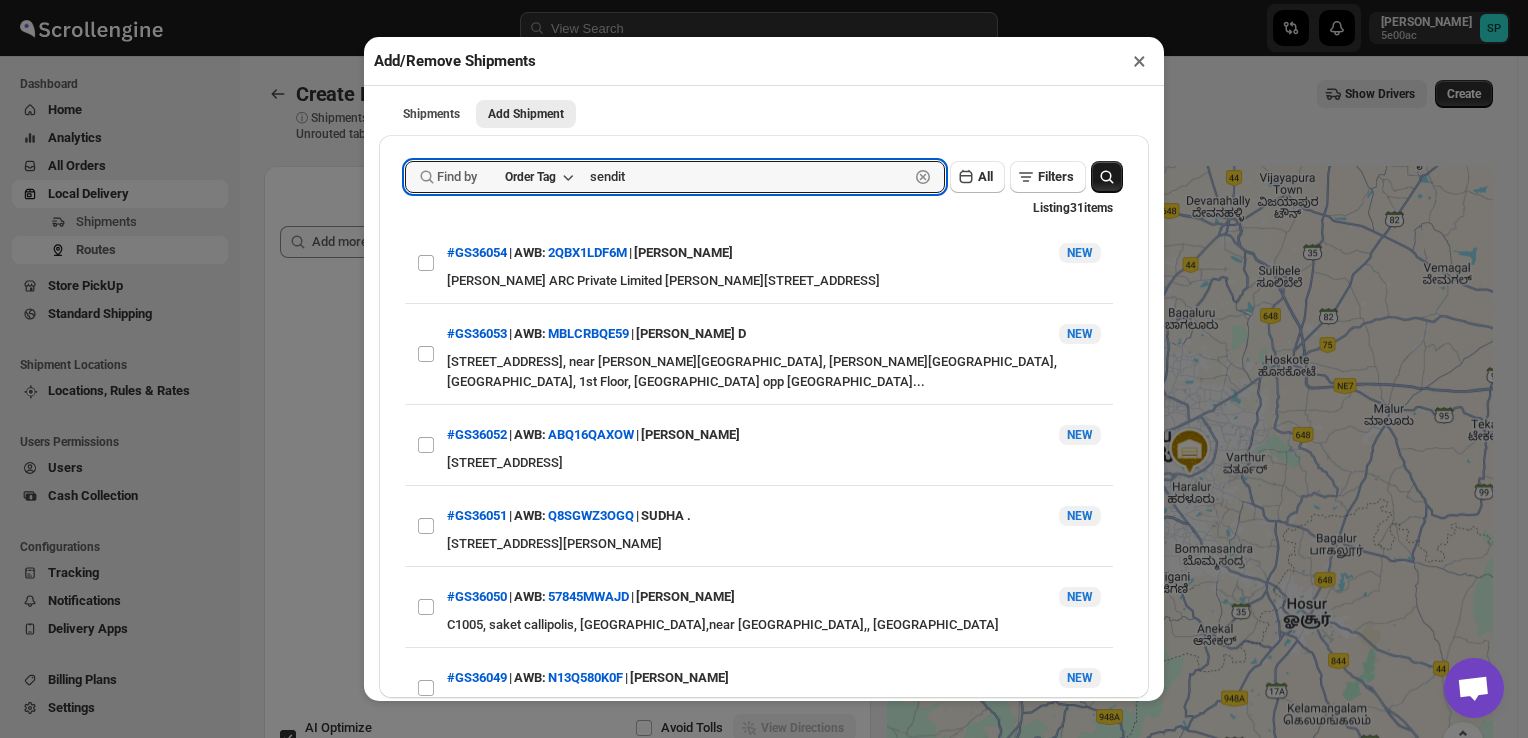 type on "sendit" 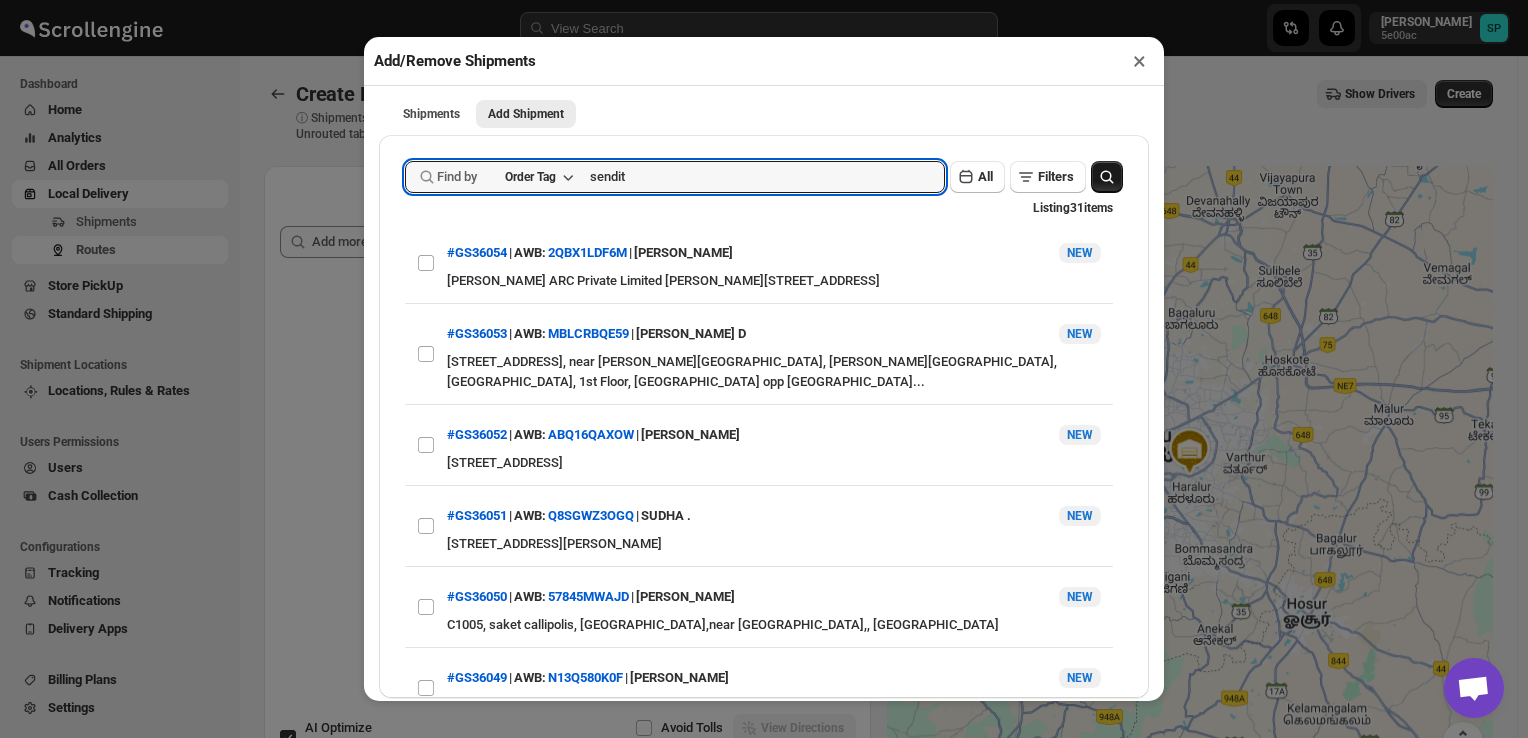 click 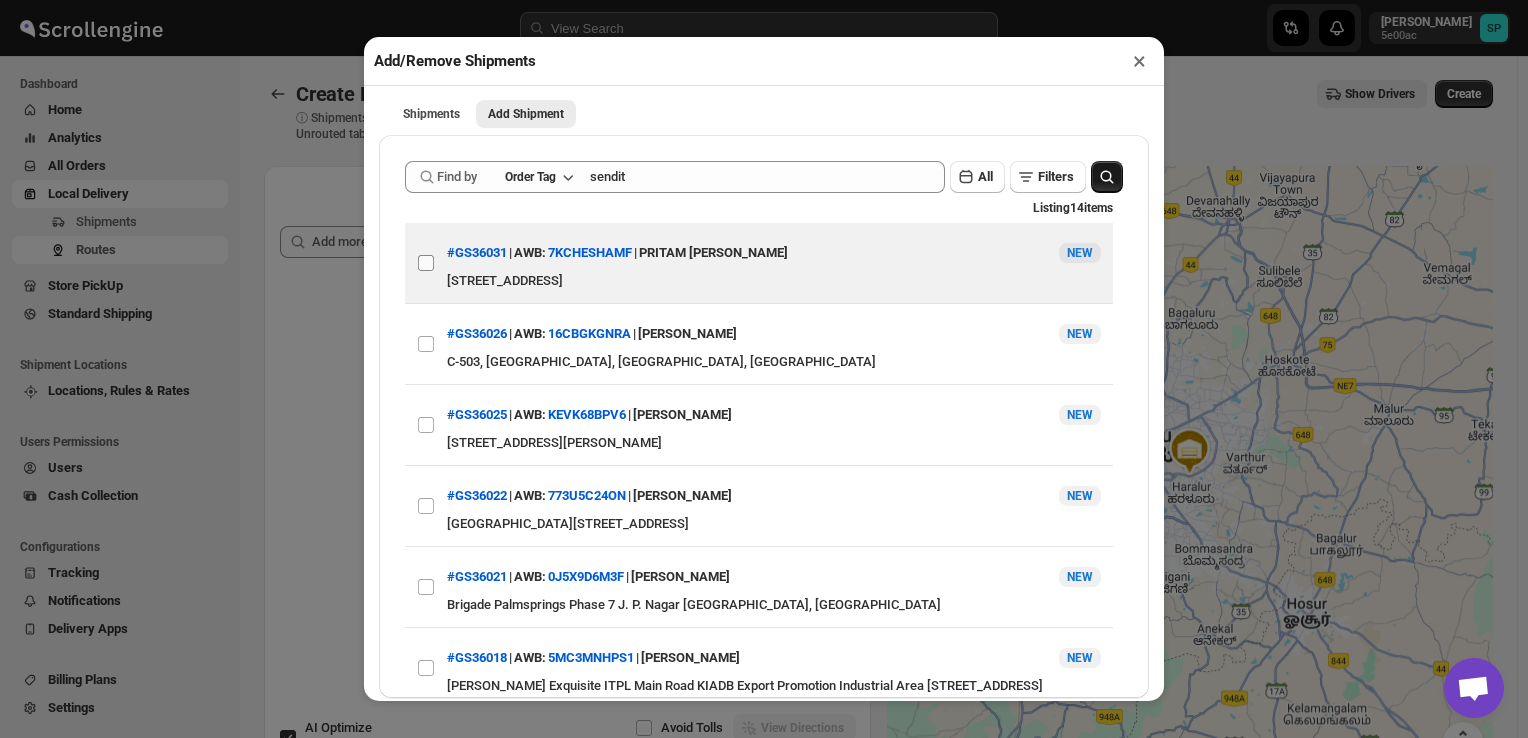 click on "View details for 68723d54b5e00a12246b602b" at bounding box center (426, 263) 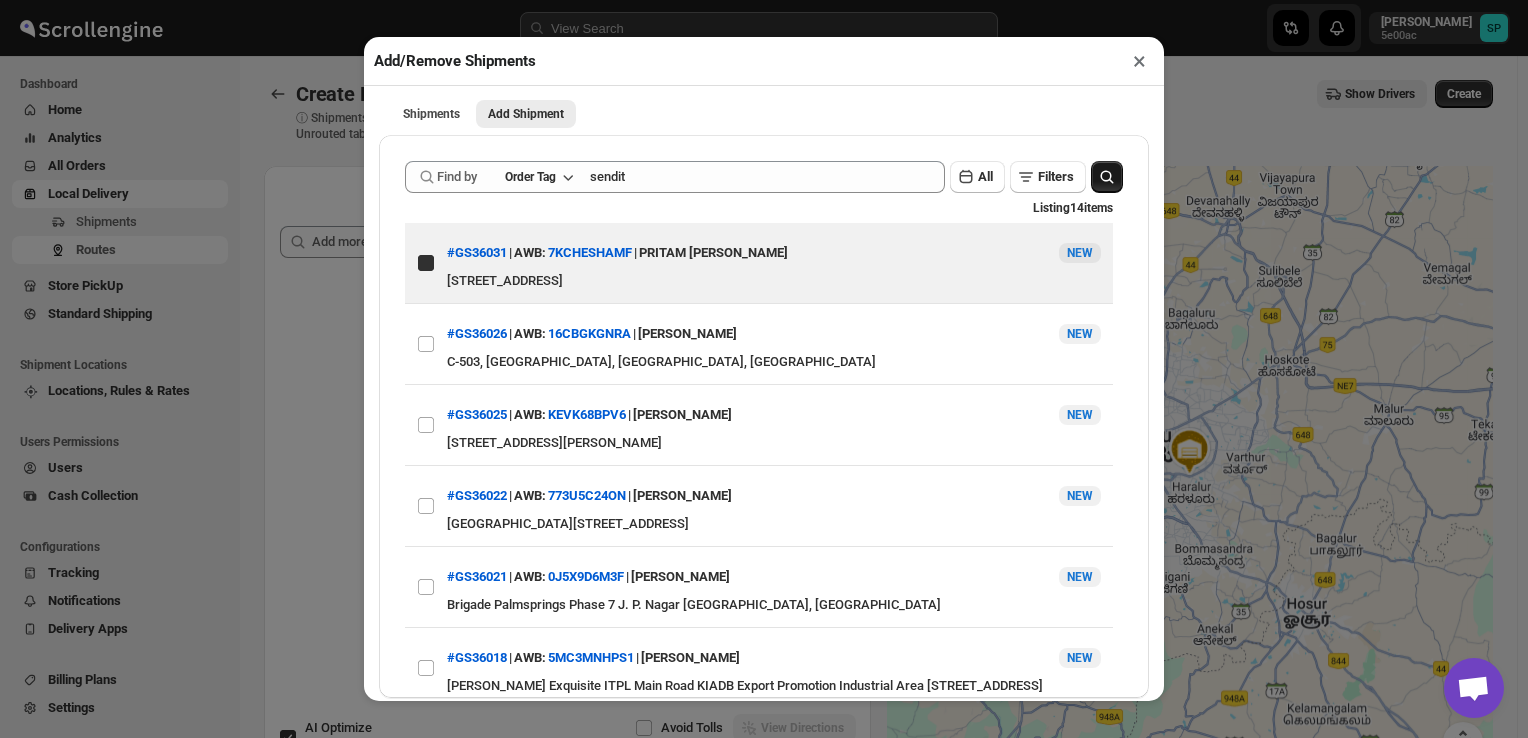checkbox on "true" 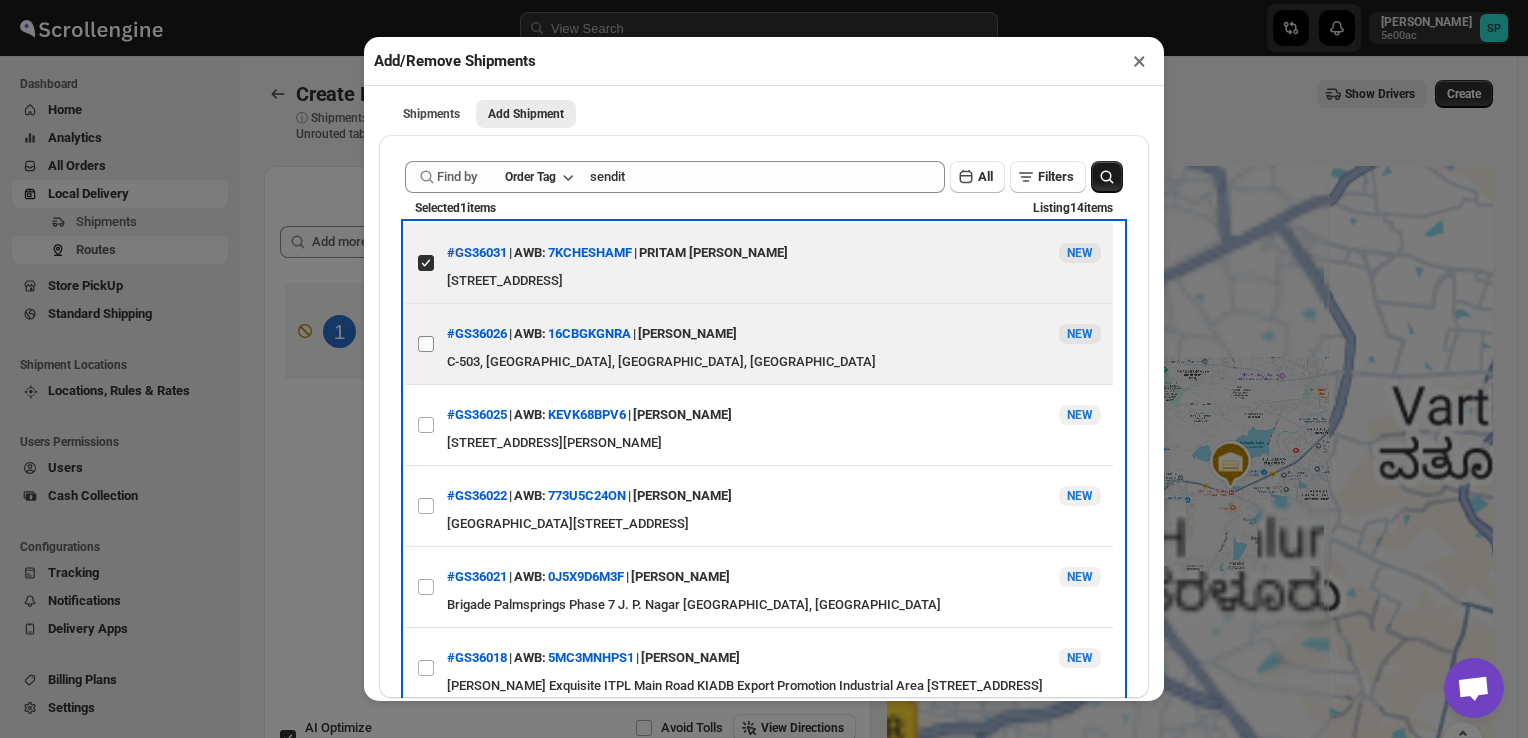 click at bounding box center (426, 344) 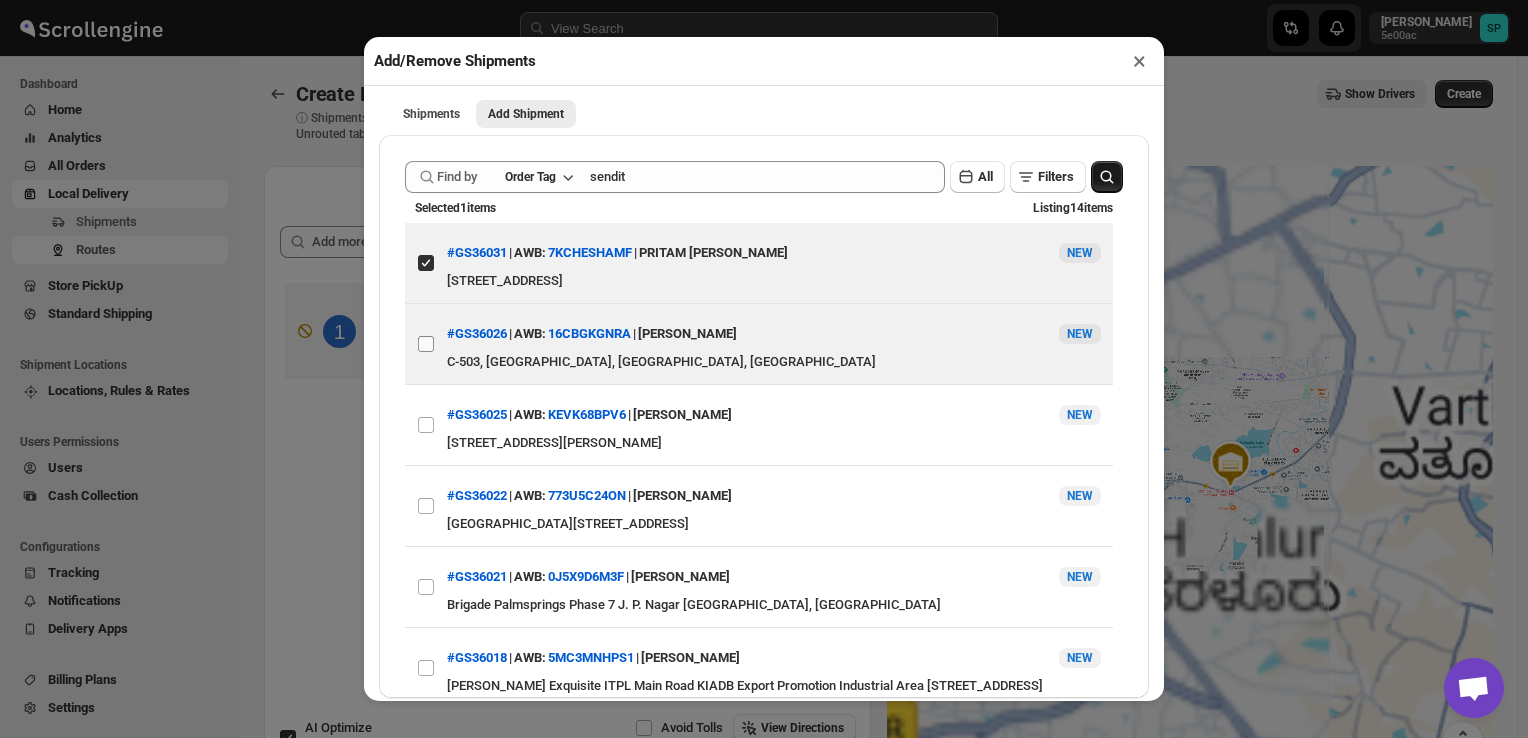 click on "View details for 68722181b5e00a12246b5e8e" at bounding box center (426, 344) 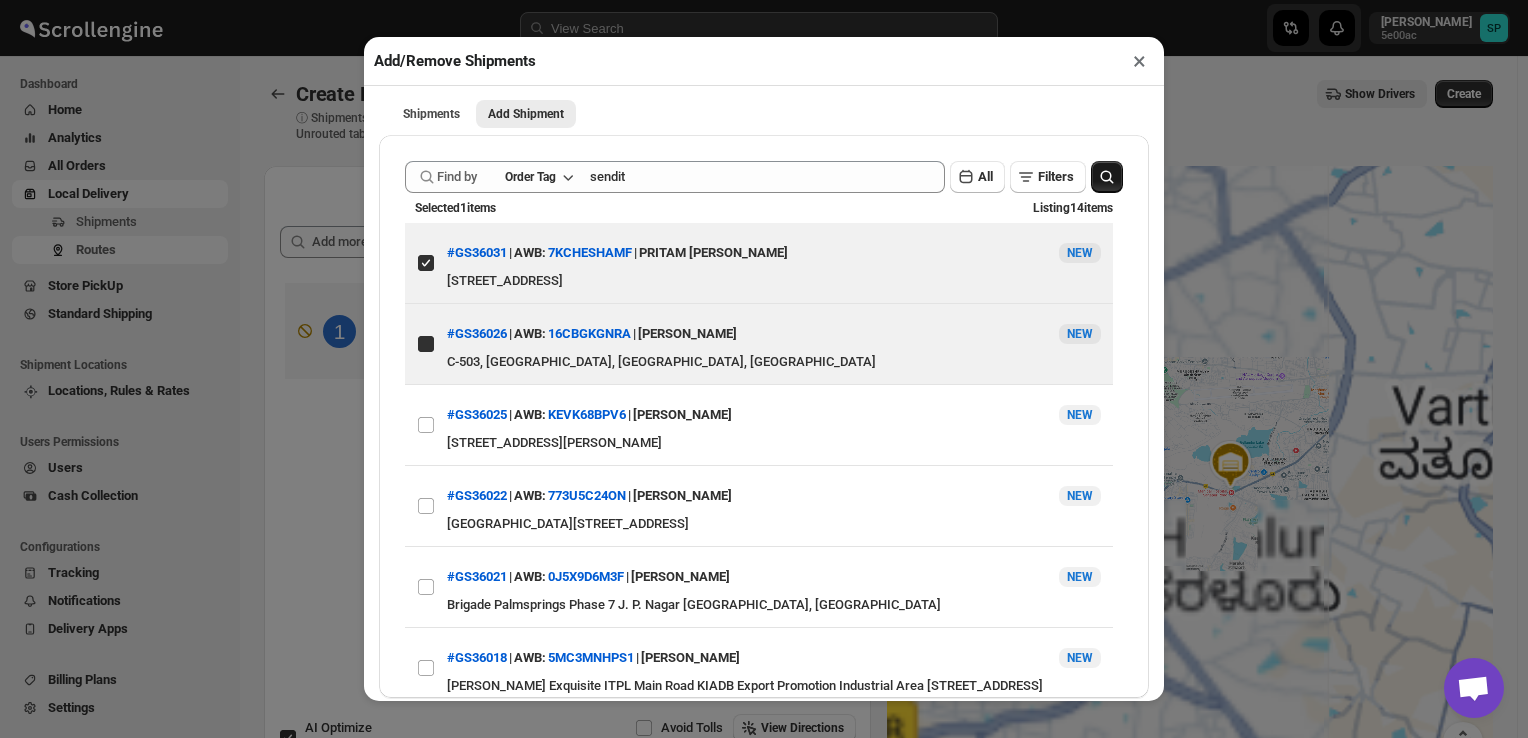 checkbox on "true" 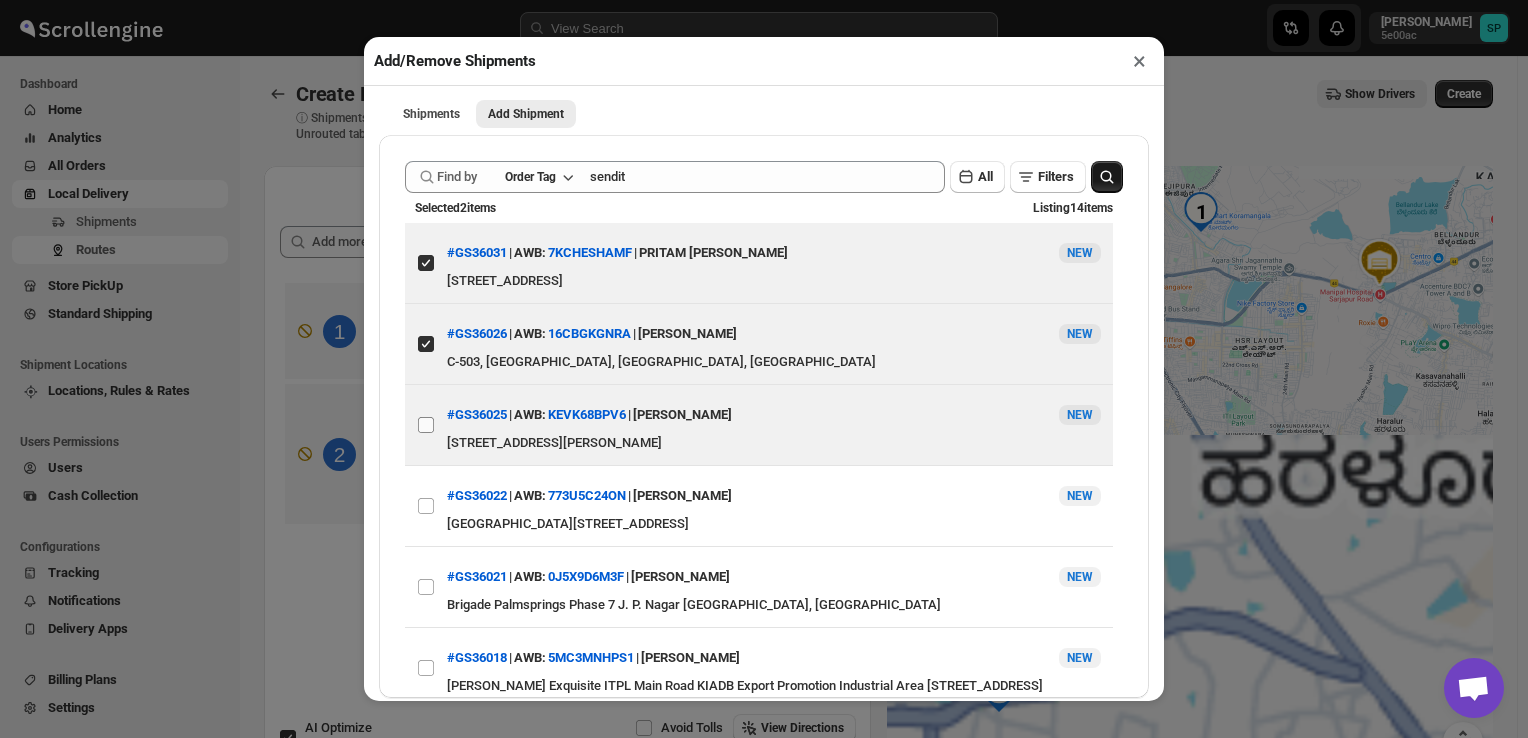 click on "View details for 68721e58b5e00a12246b5e76" at bounding box center [426, 425] 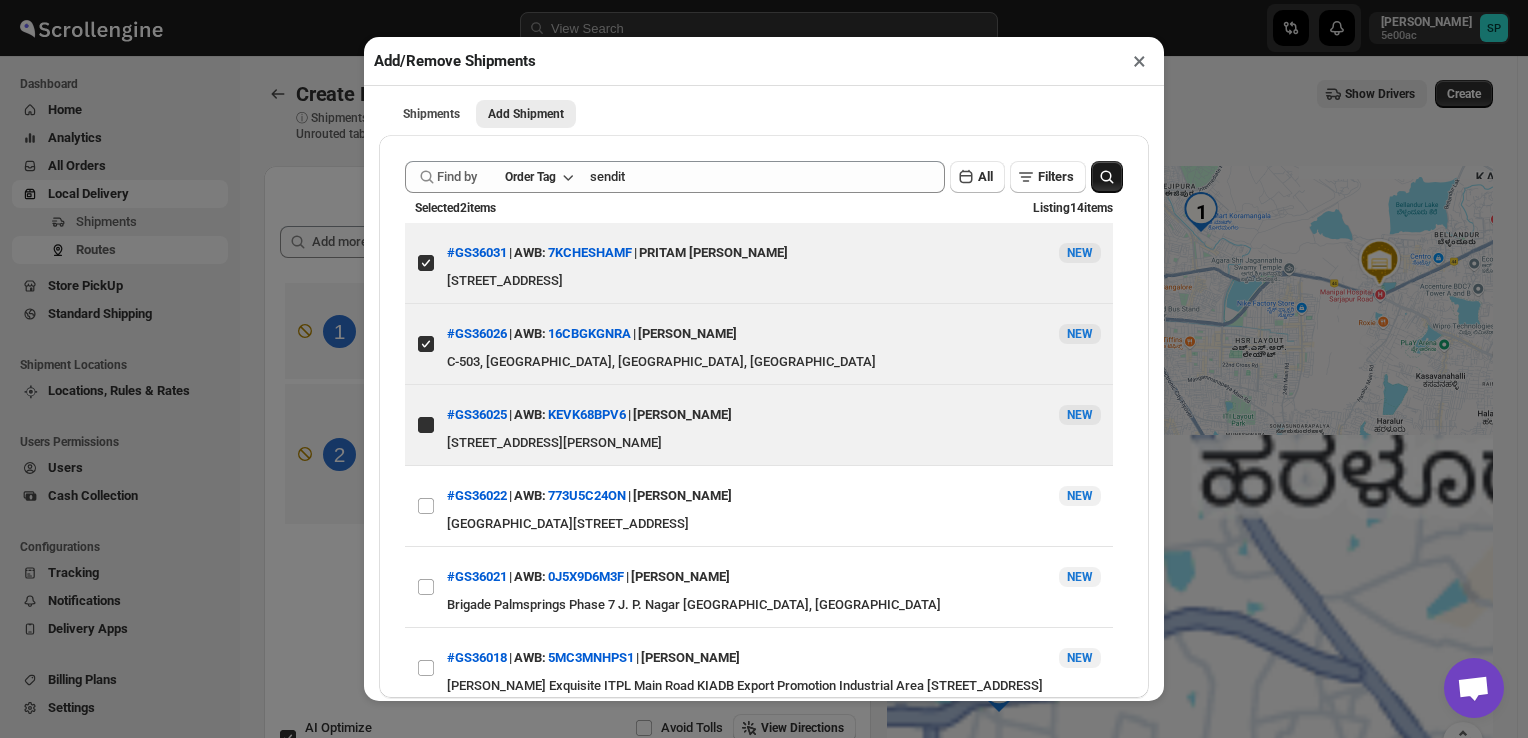 checkbox on "true" 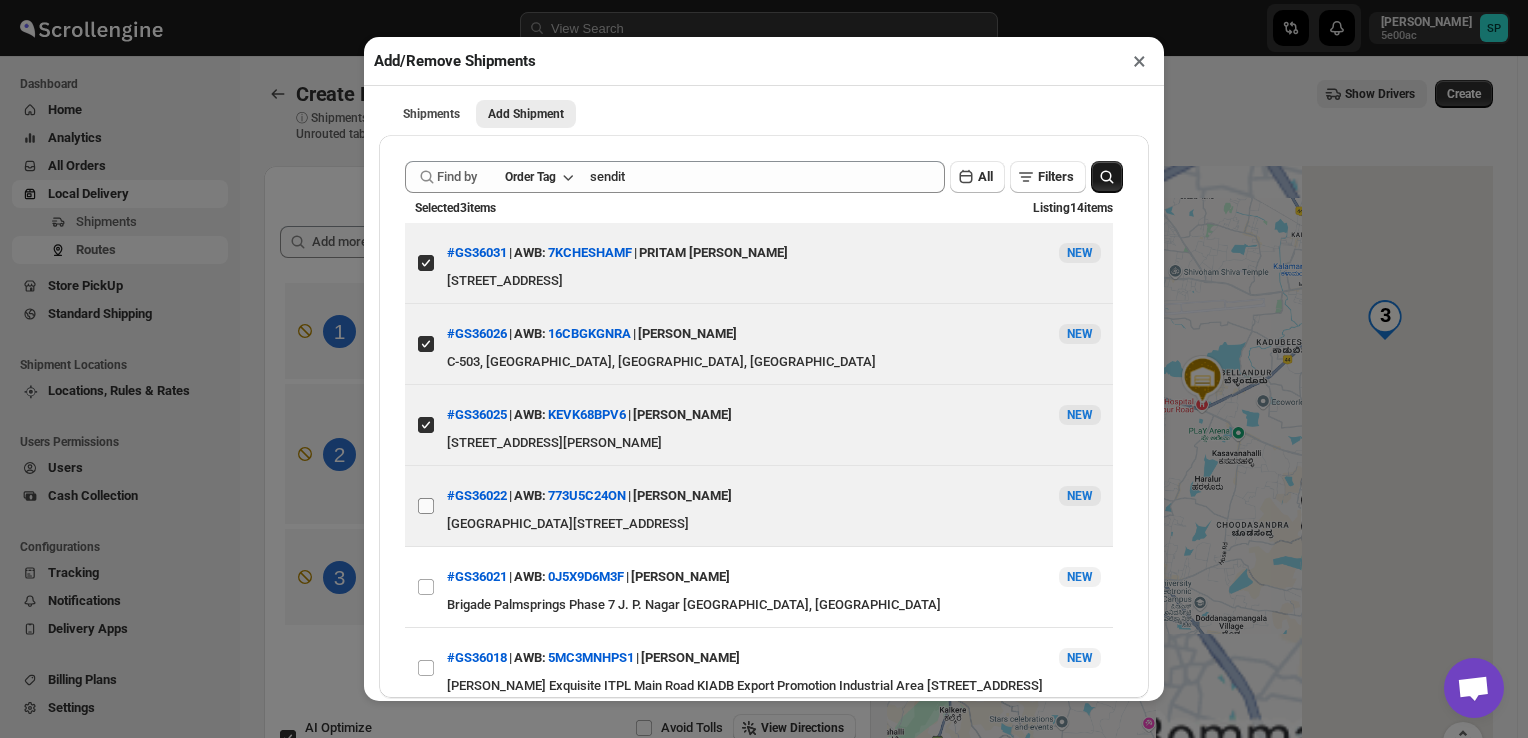 click on "View details for 68720ea6b5e00a12246b5dc5" at bounding box center (426, 506) 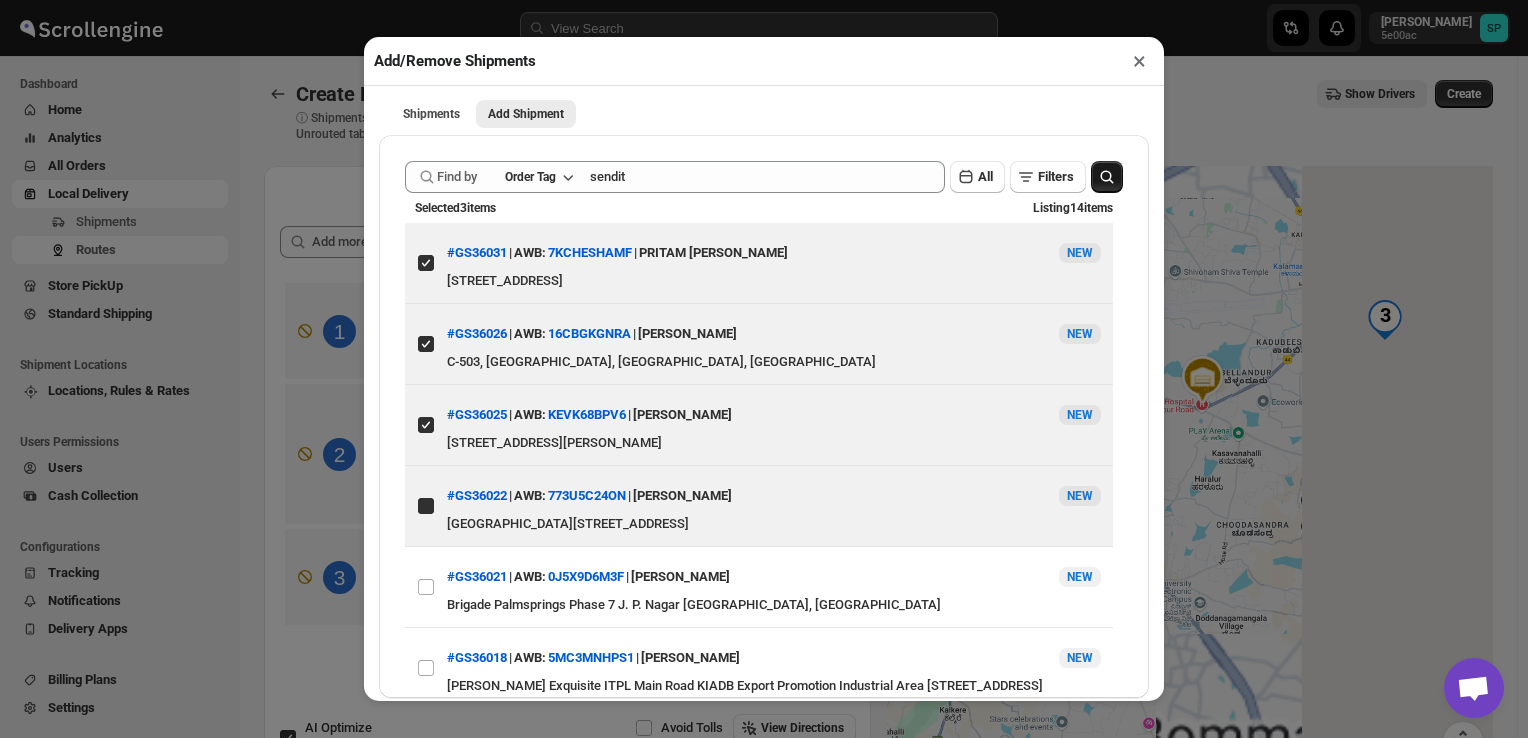 checkbox on "true" 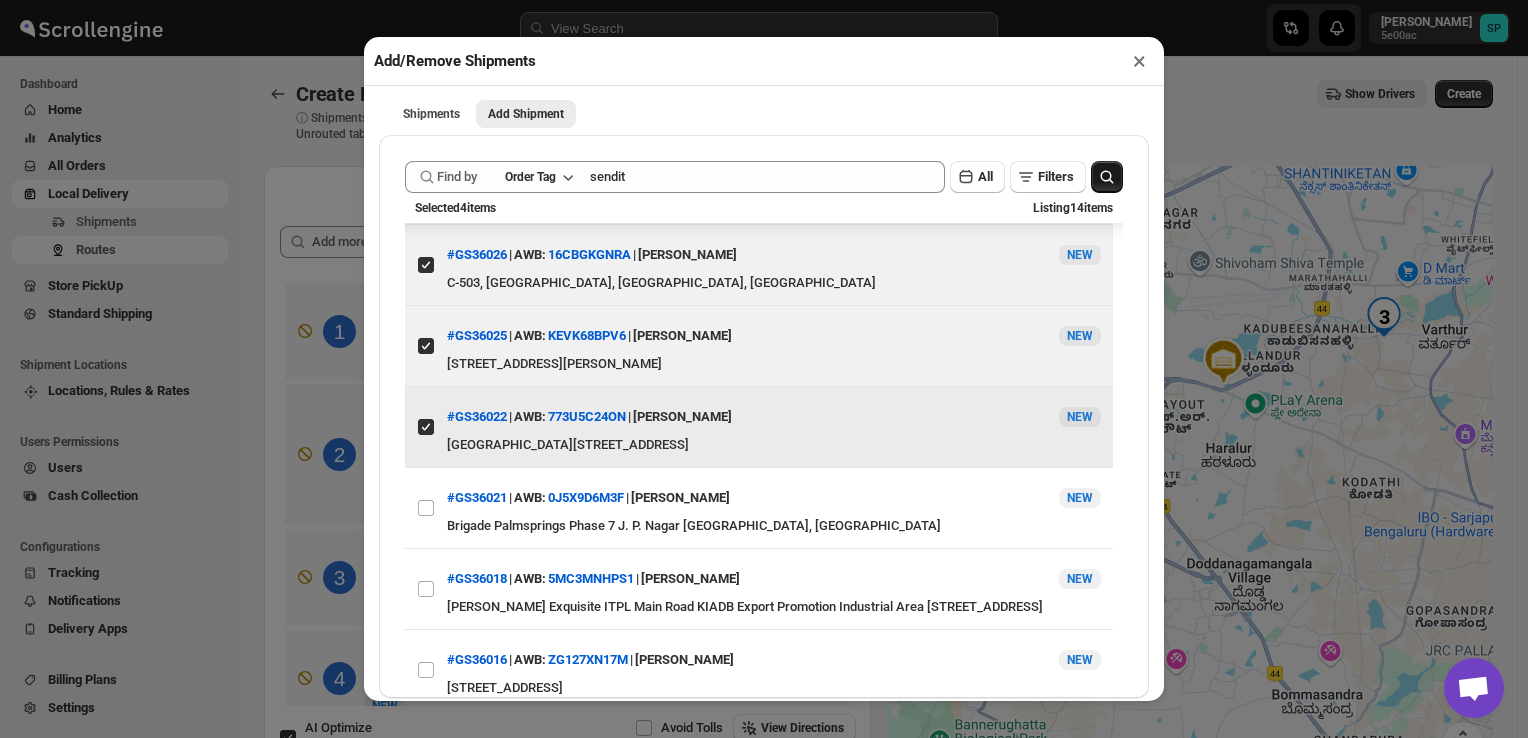 scroll, scrollTop: 100, scrollLeft: 0, axis: vertical 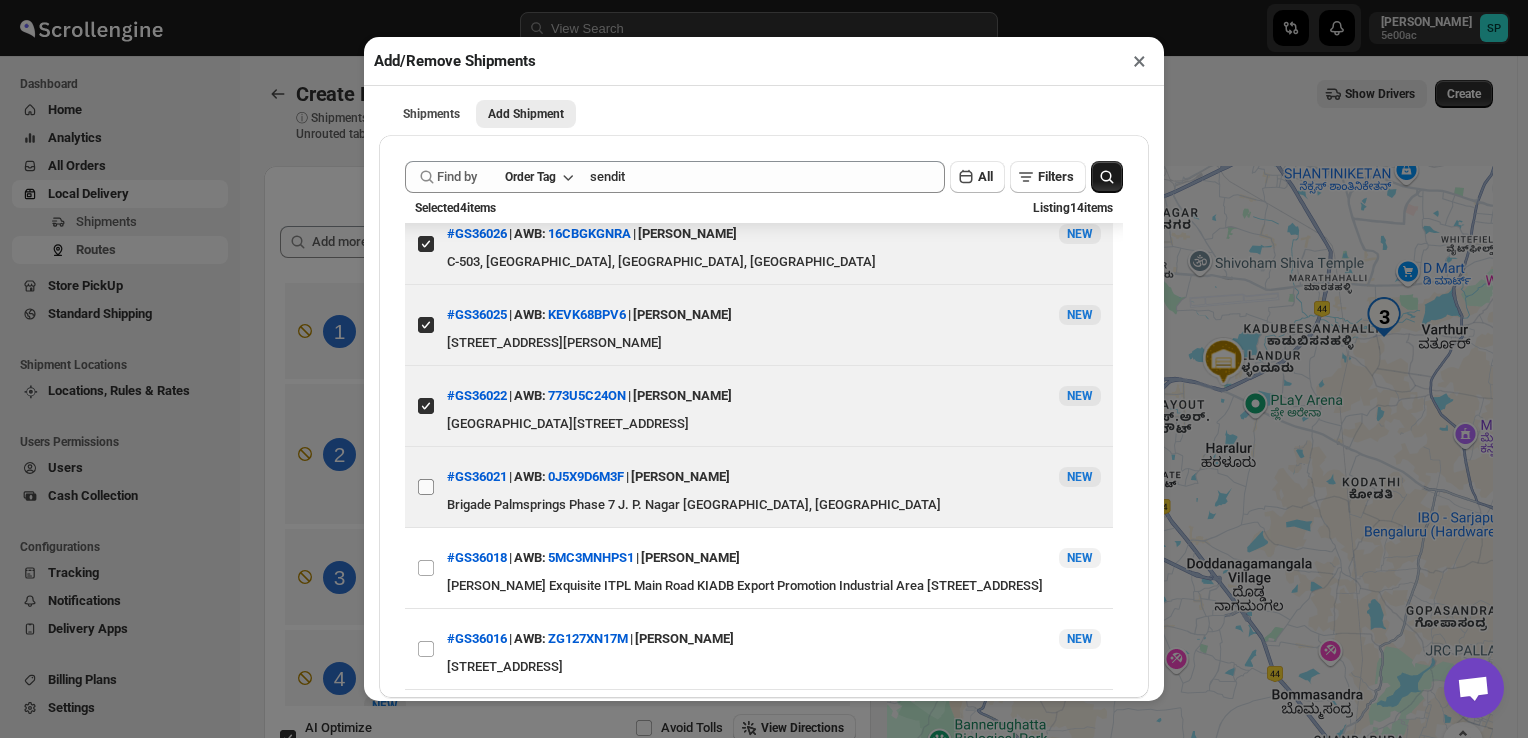 click on "View details for 687203a4b5e00a12246b5d48" at bounding box center [426, 487] 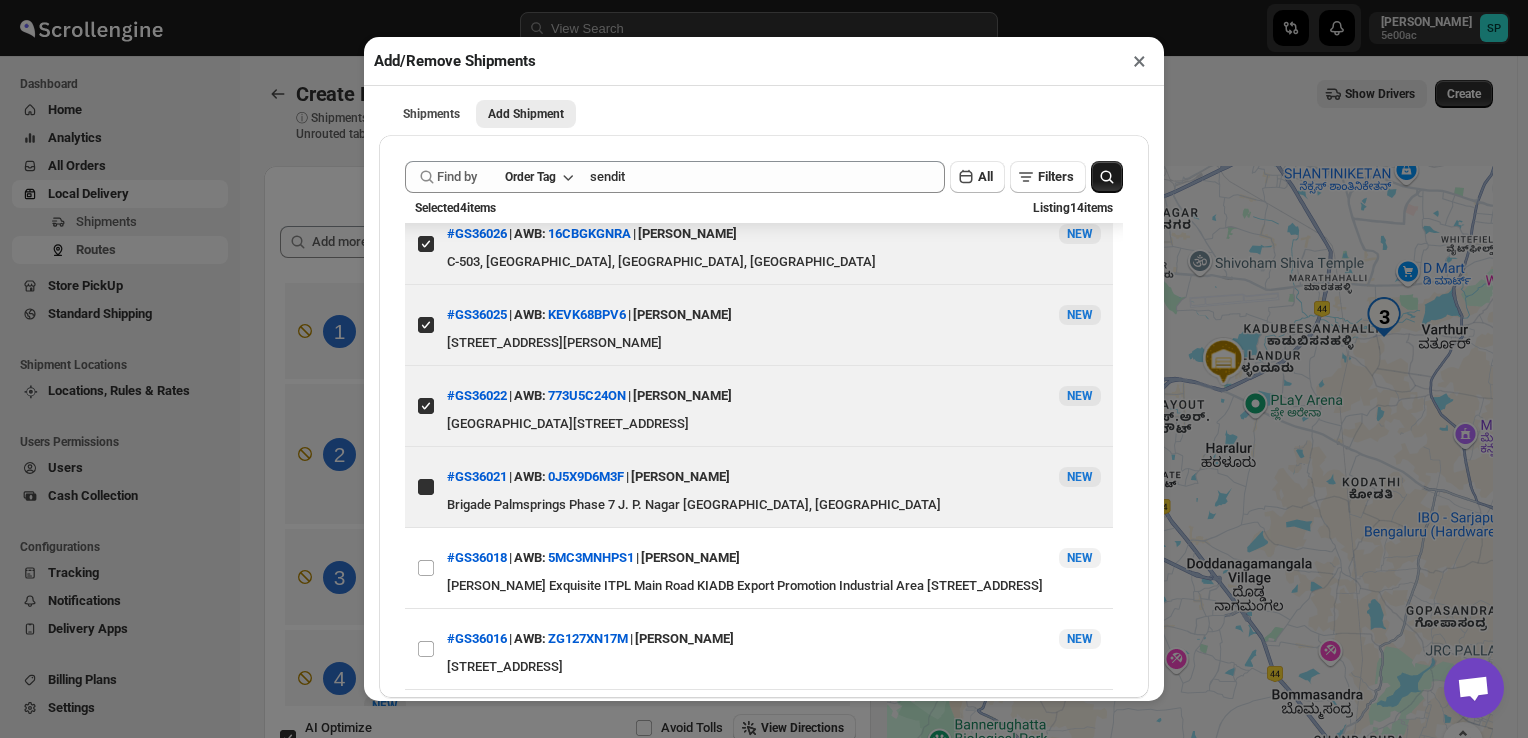 checkbox on "true" 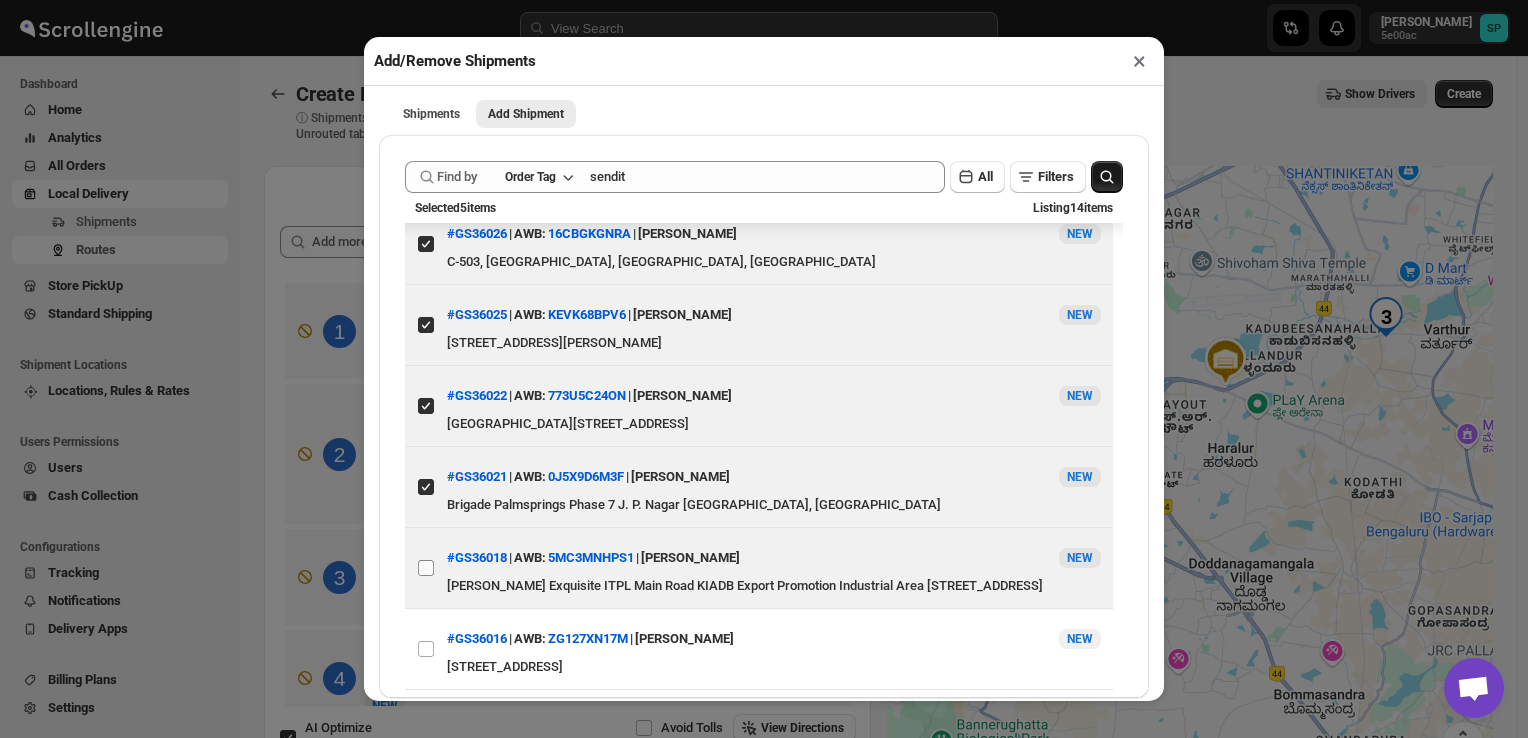 click on "View details for 6871f397b5e00a12246b5c5e" at bounding box center (426, 568) 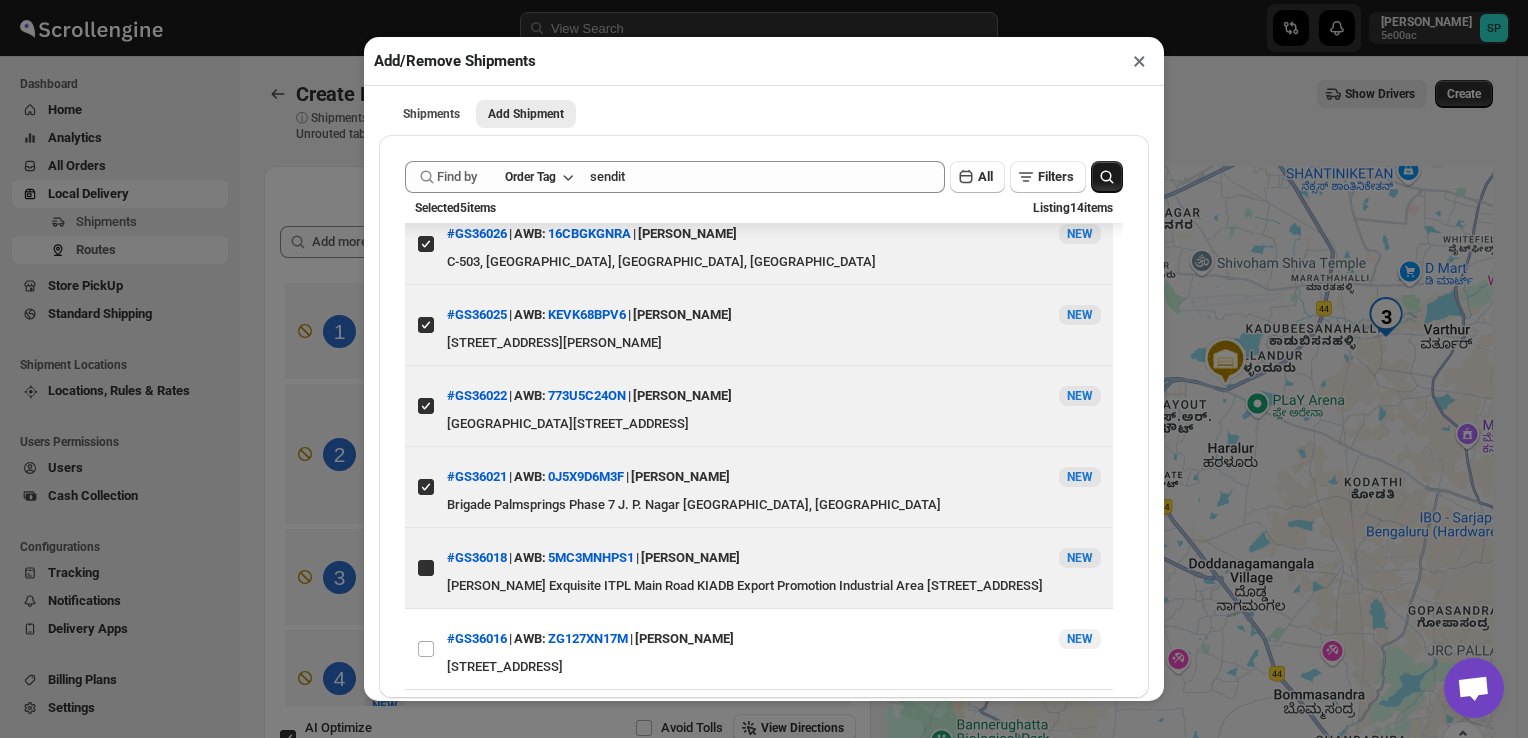 checkbox on "true" 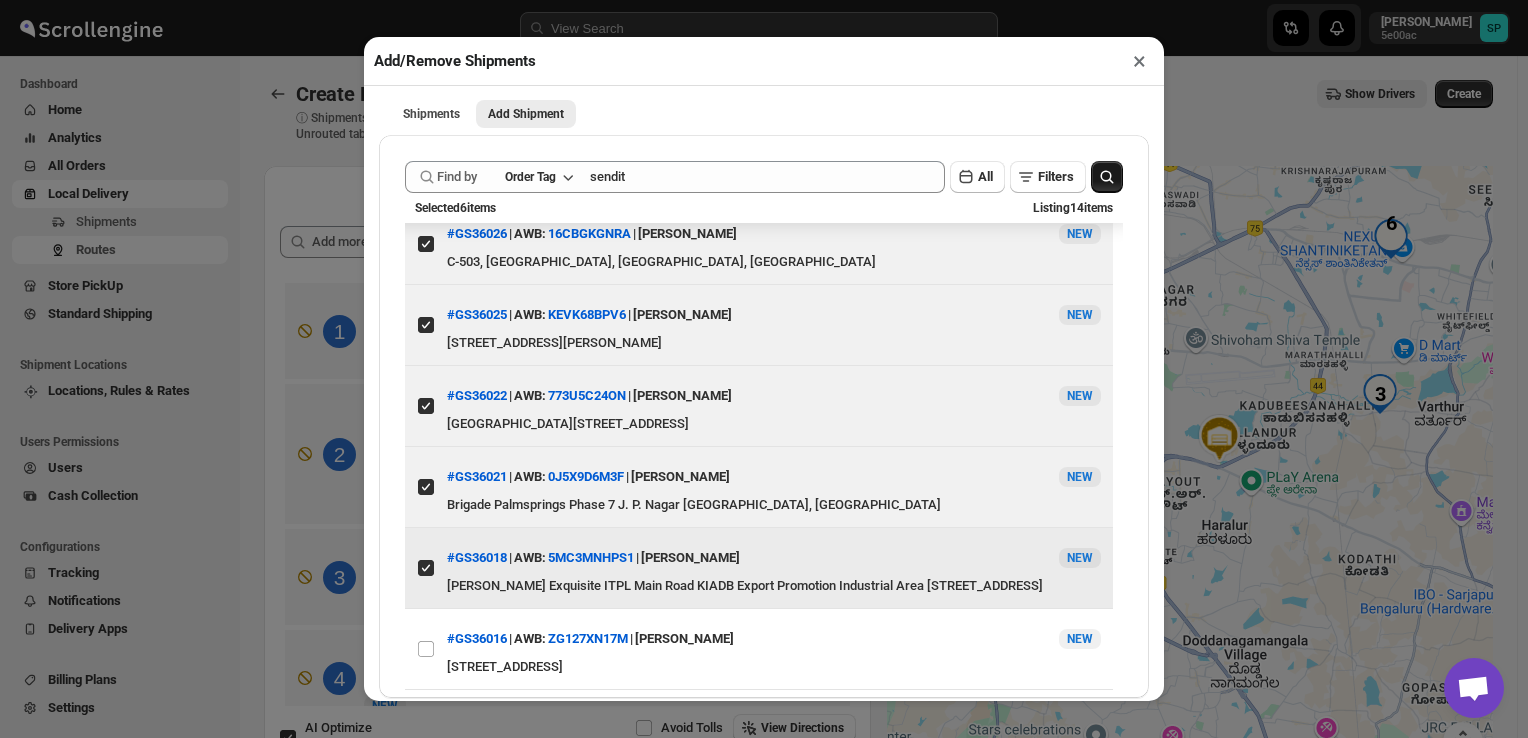 scroll, scrollTop: 400, scrollLeft: 0, axis: vertical 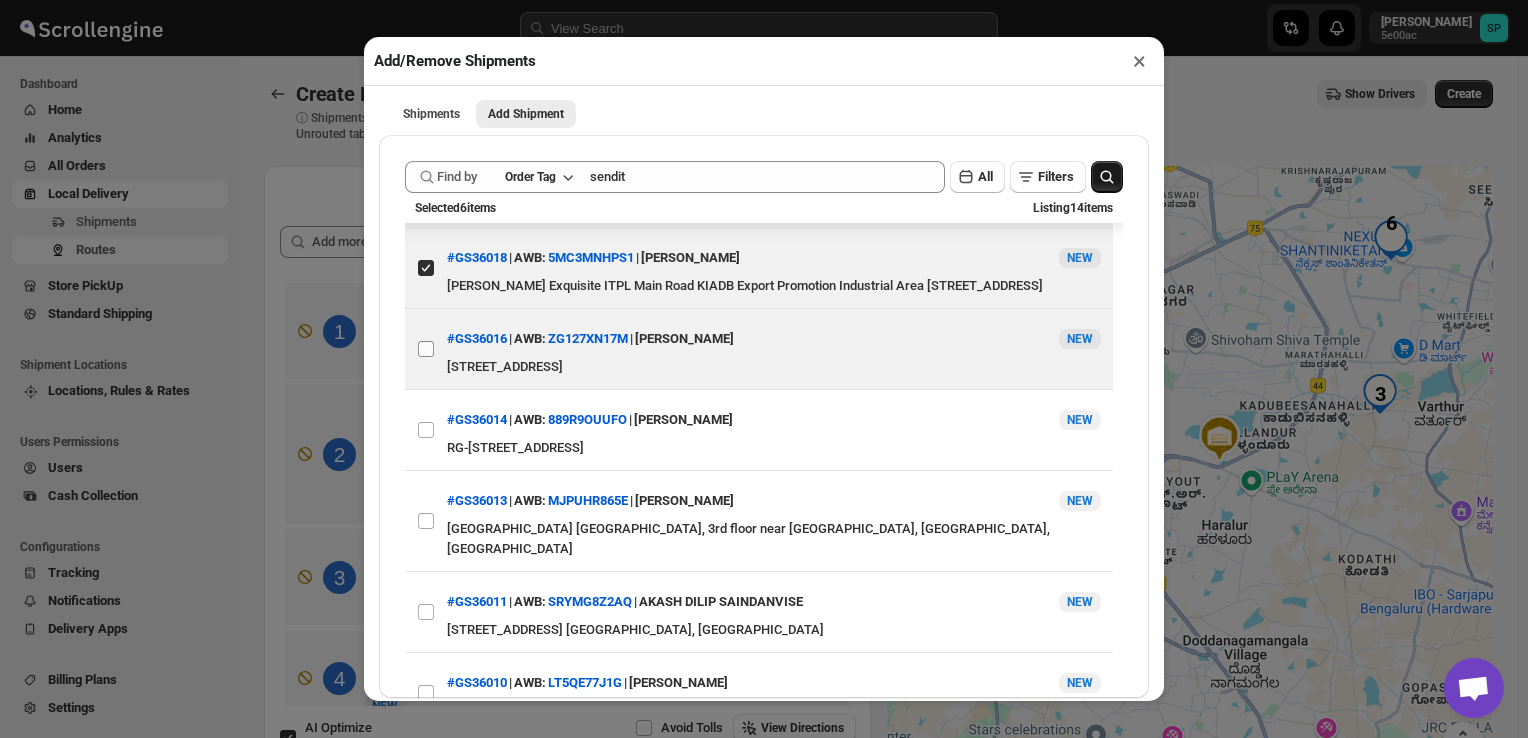 click on "View details for 6871e086b5e00a12246b5b73" at bounding box center (426, 349) 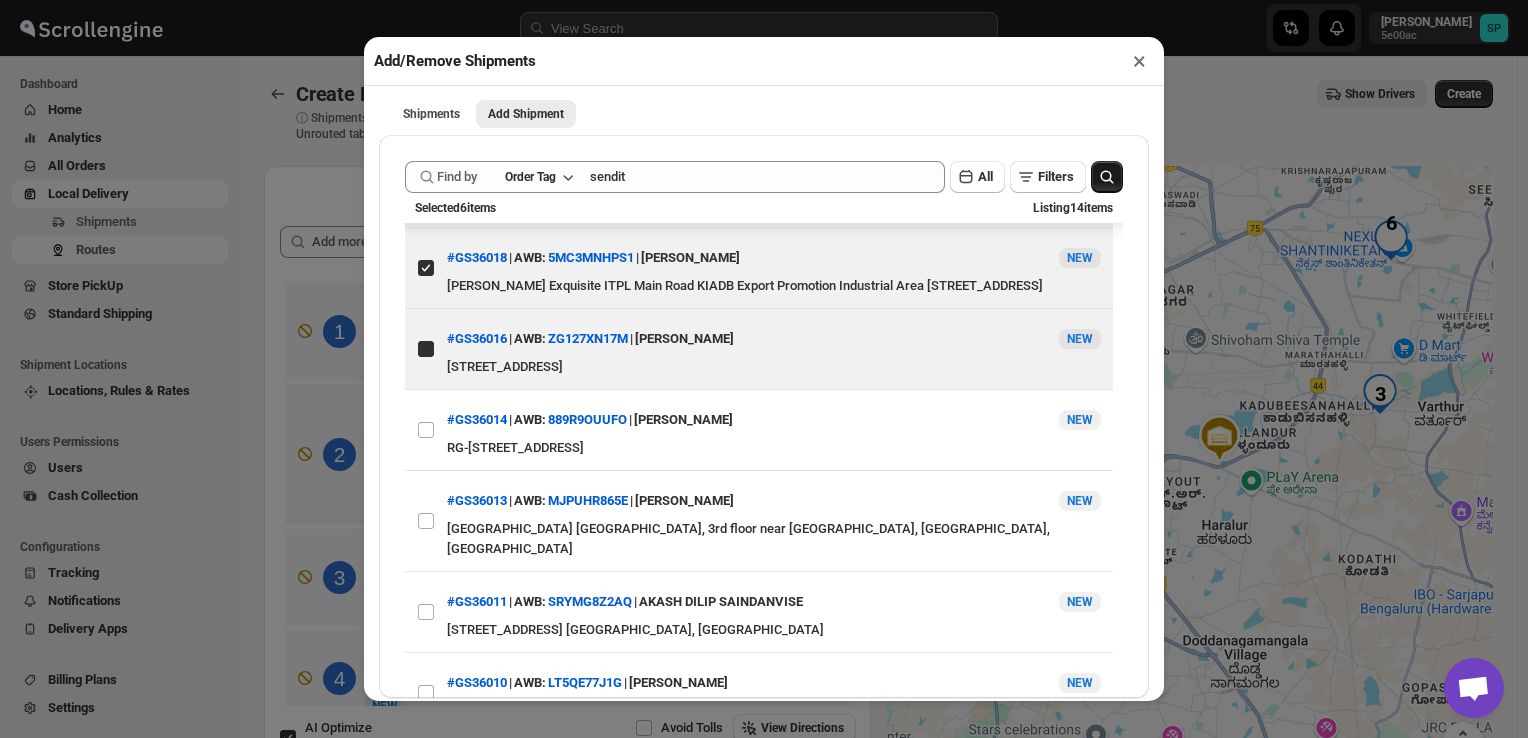checkbox on "true" 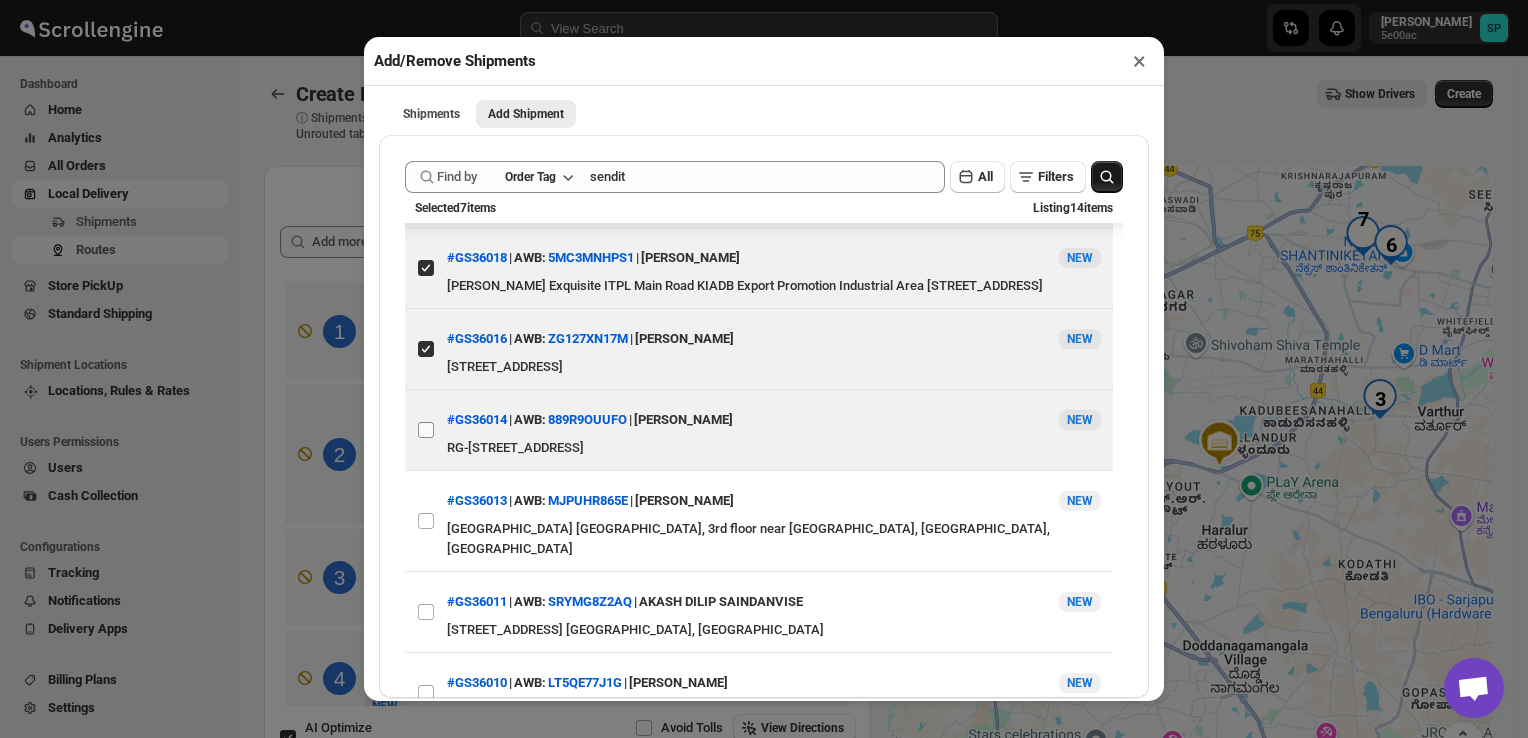 click on "View details for 6871b6bfb5e00a12246b59cd" at bounding box center [426, 430] 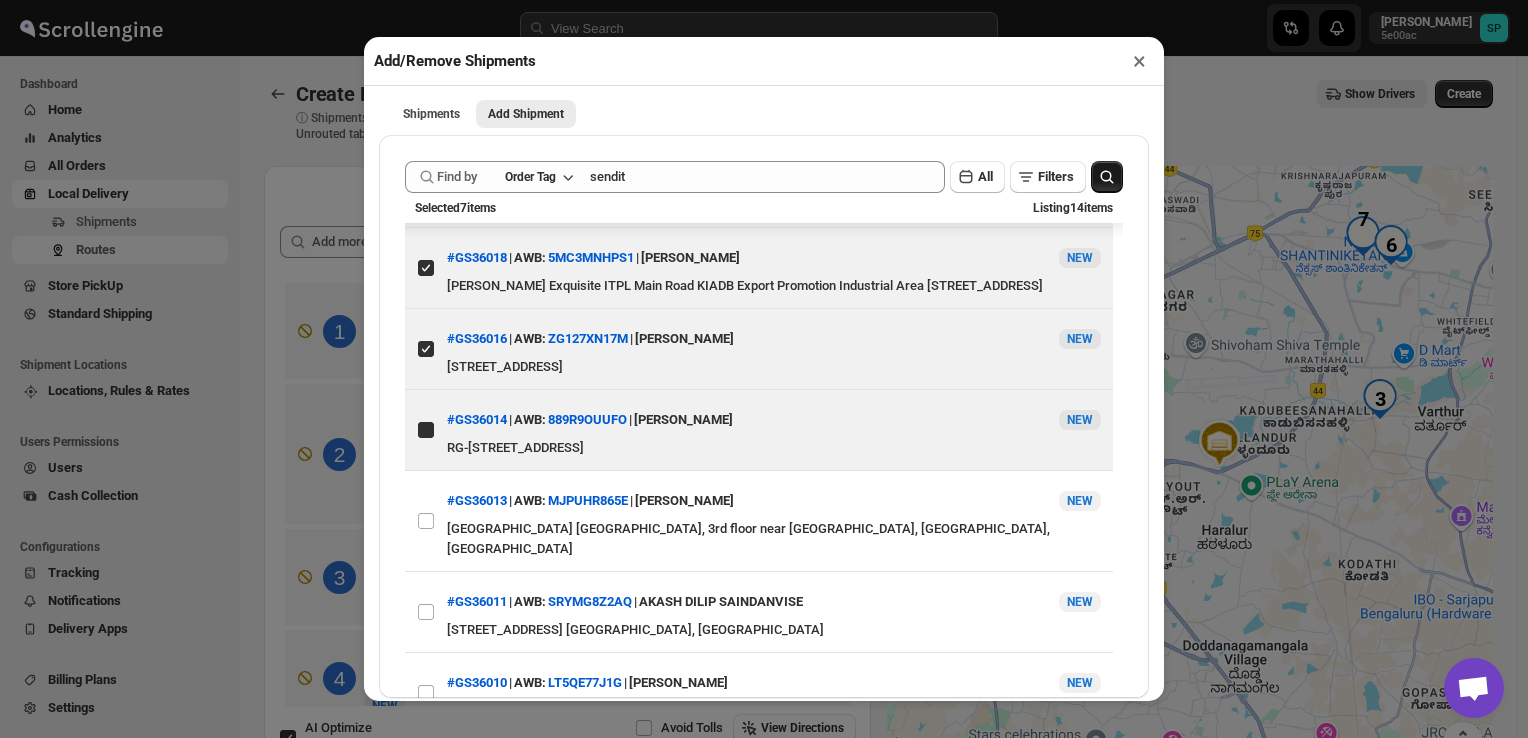 checkbox on "true" 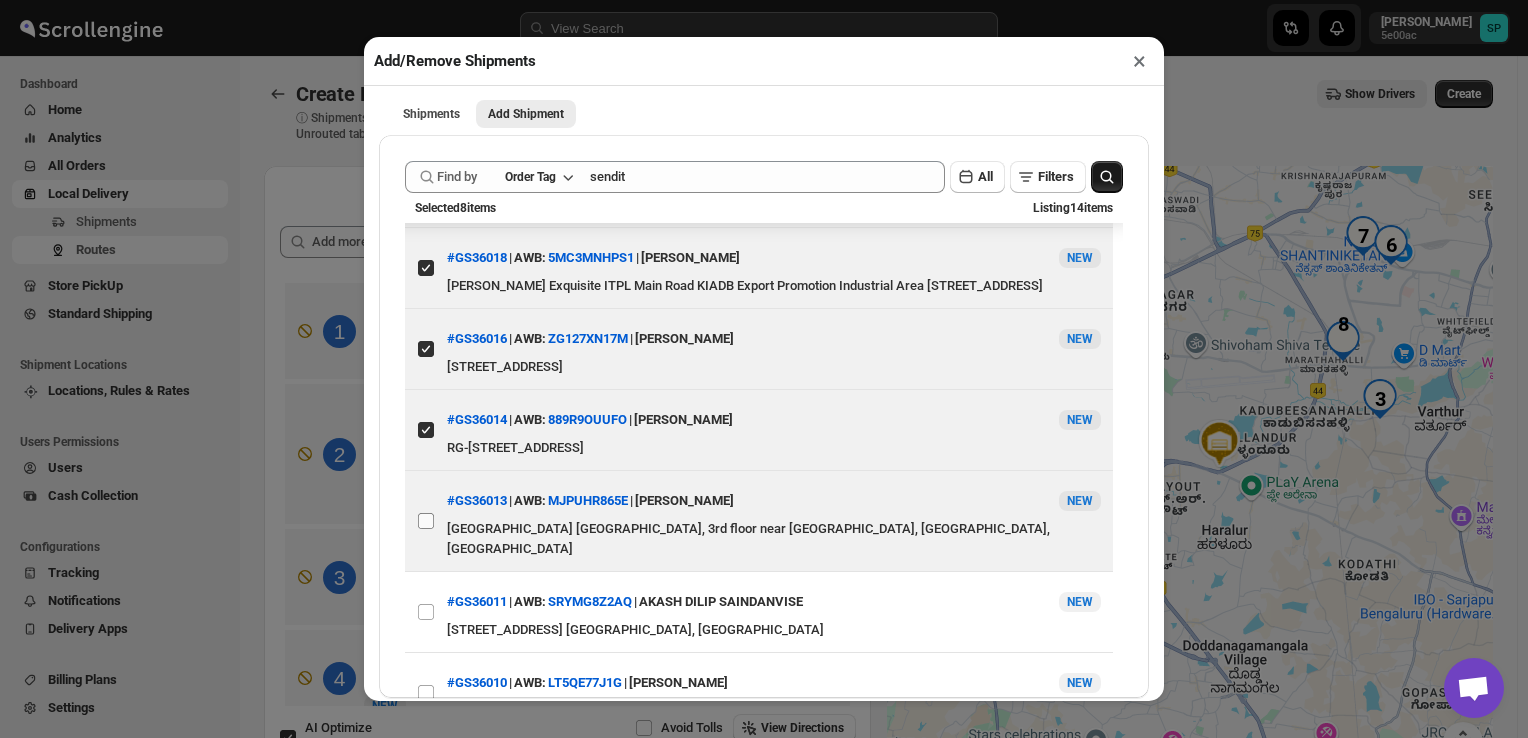 click on "View details for 6871afcbb5e00a12246b5987" at bounding box center [426, 521] 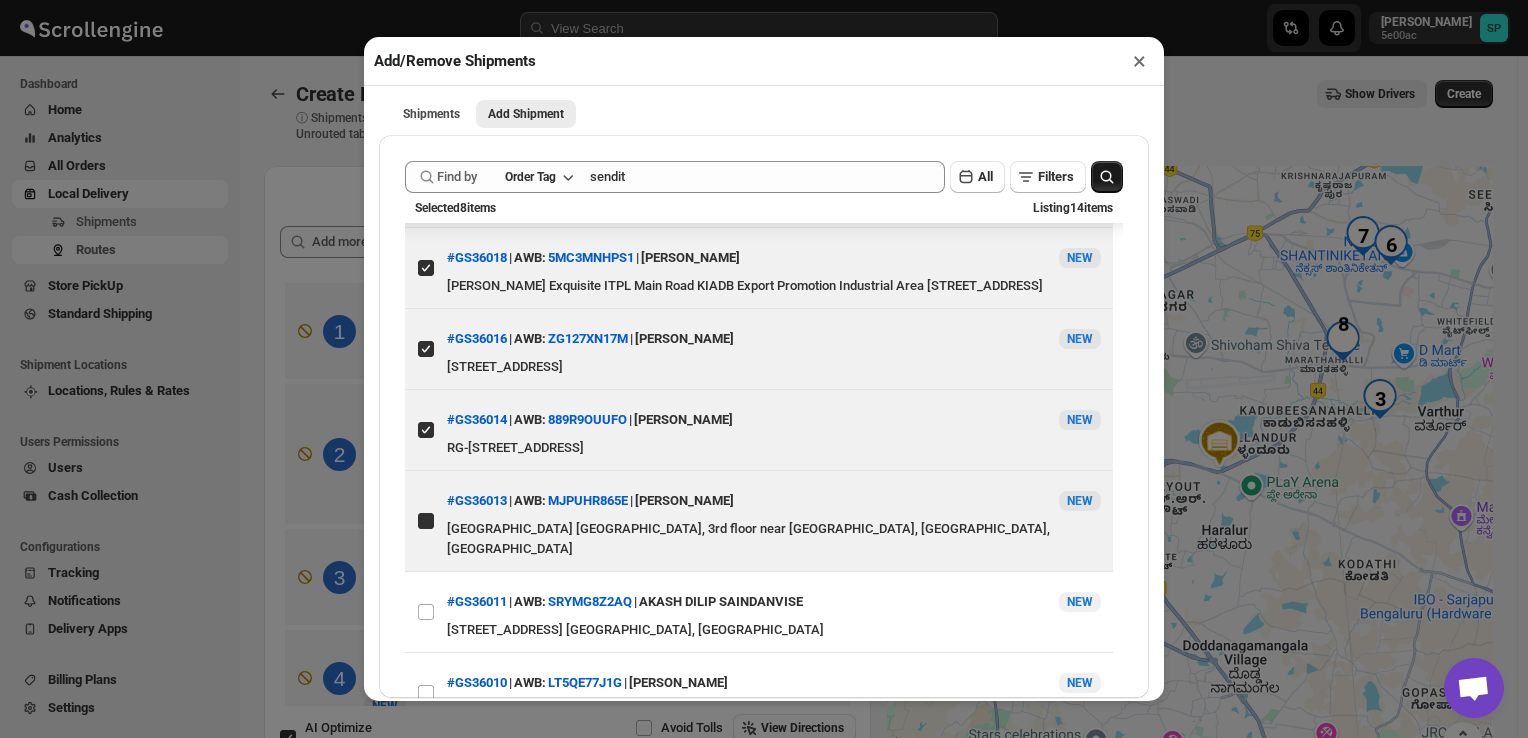 checkbox on "true" 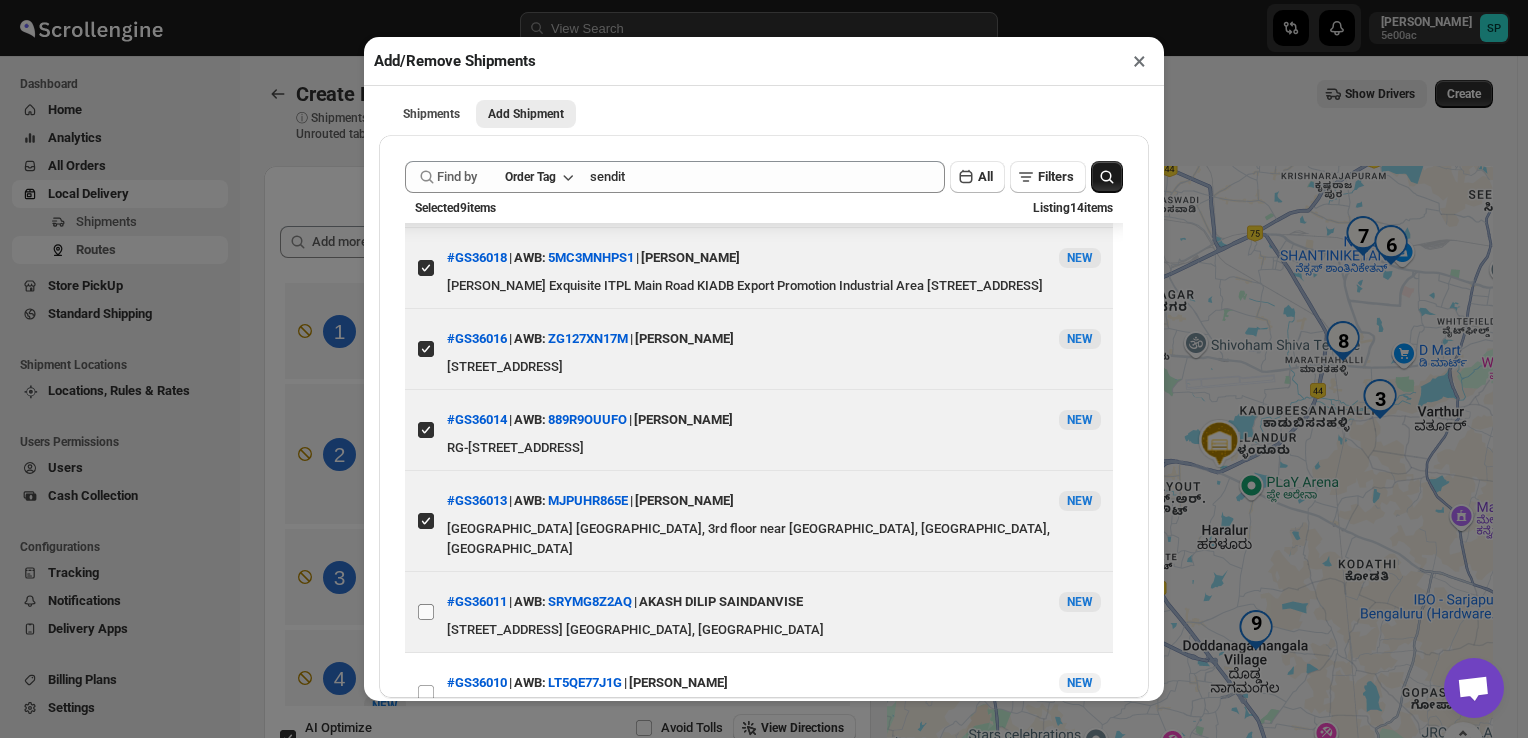 click on "View details for 68713bd9b5e00a12246b52d4" at bounding box center (426, 612) 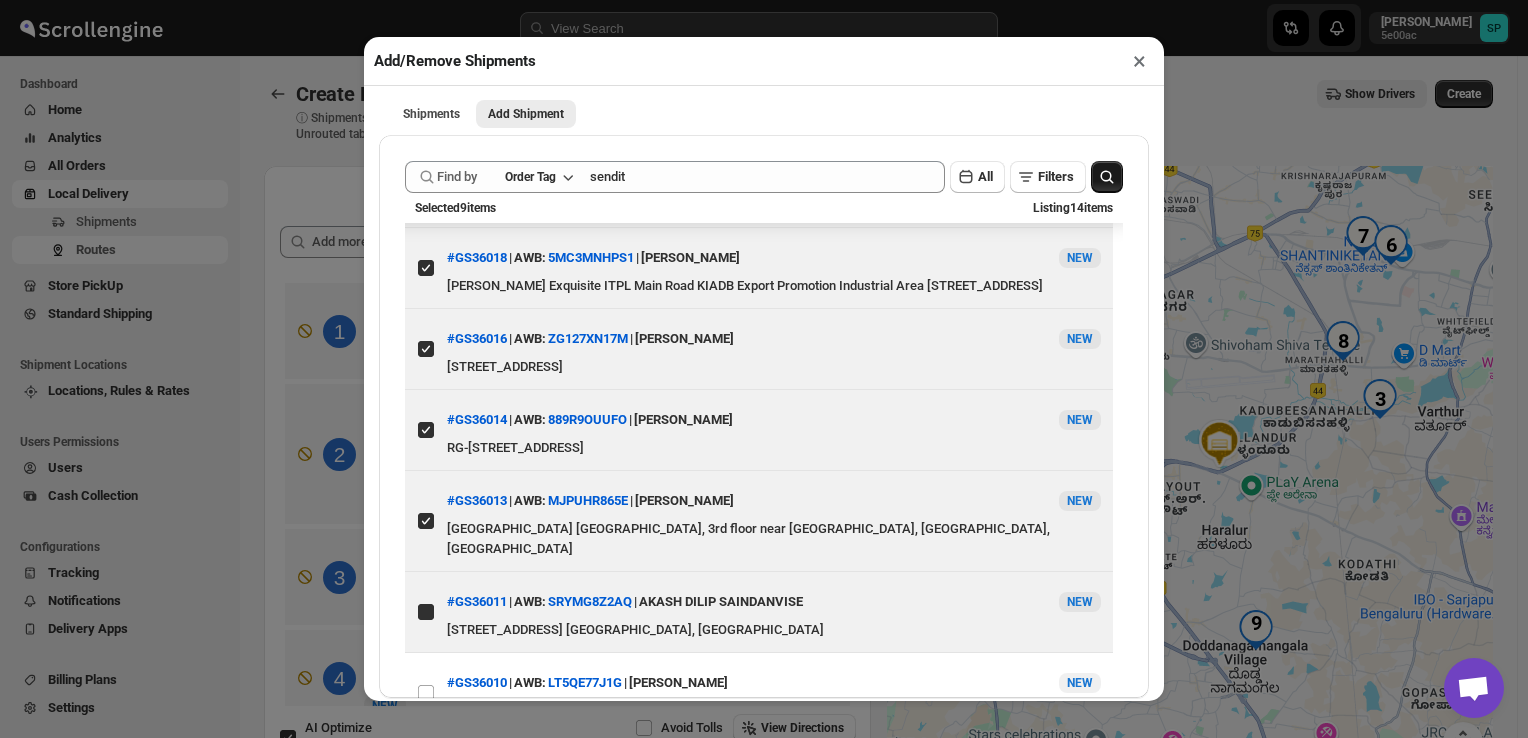 checkbox on "true" 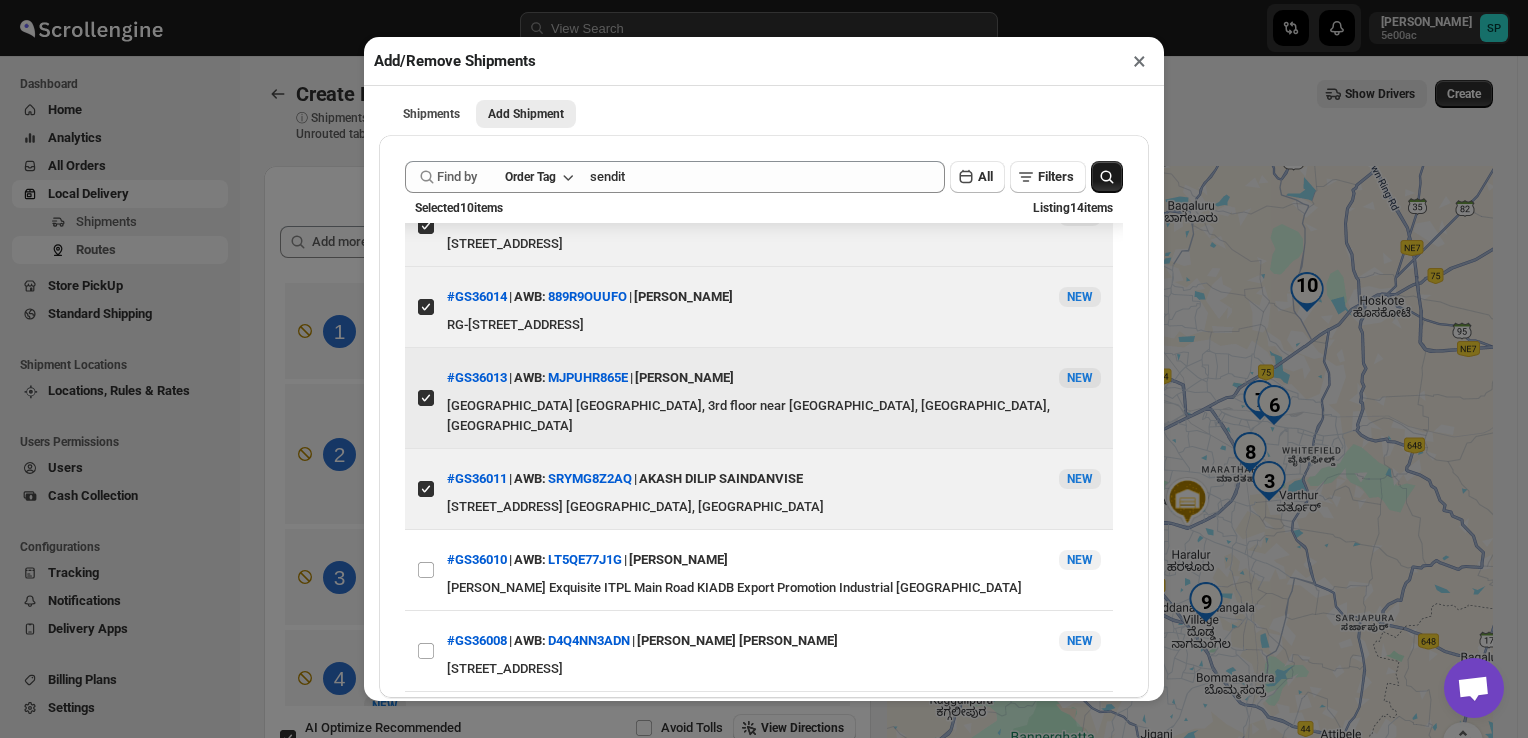 scroll, scrollTop: 600, scrollLeft: 0, axis: vertical 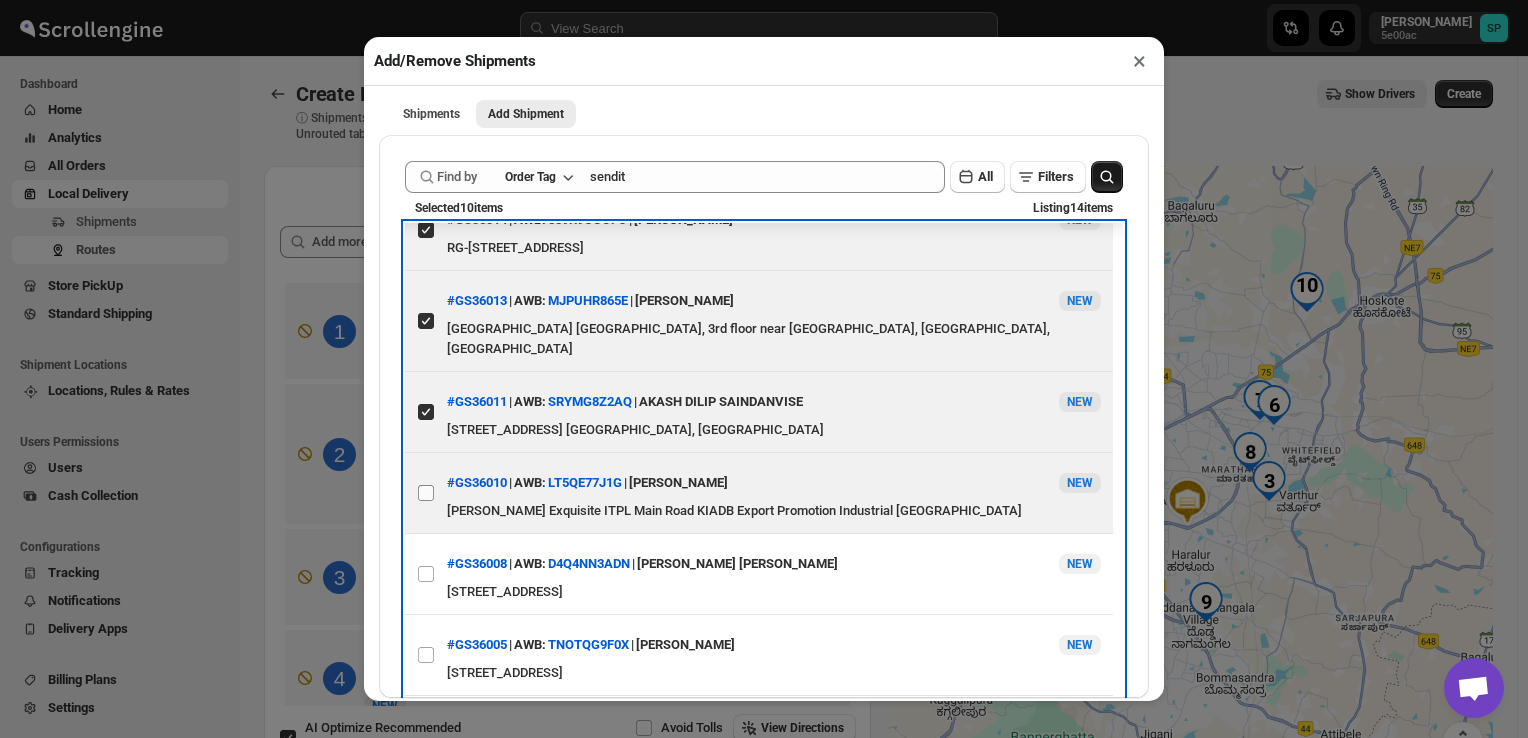 click on "View details for 68713985b5e00a12246b529e" at bounding box center (426, 493) 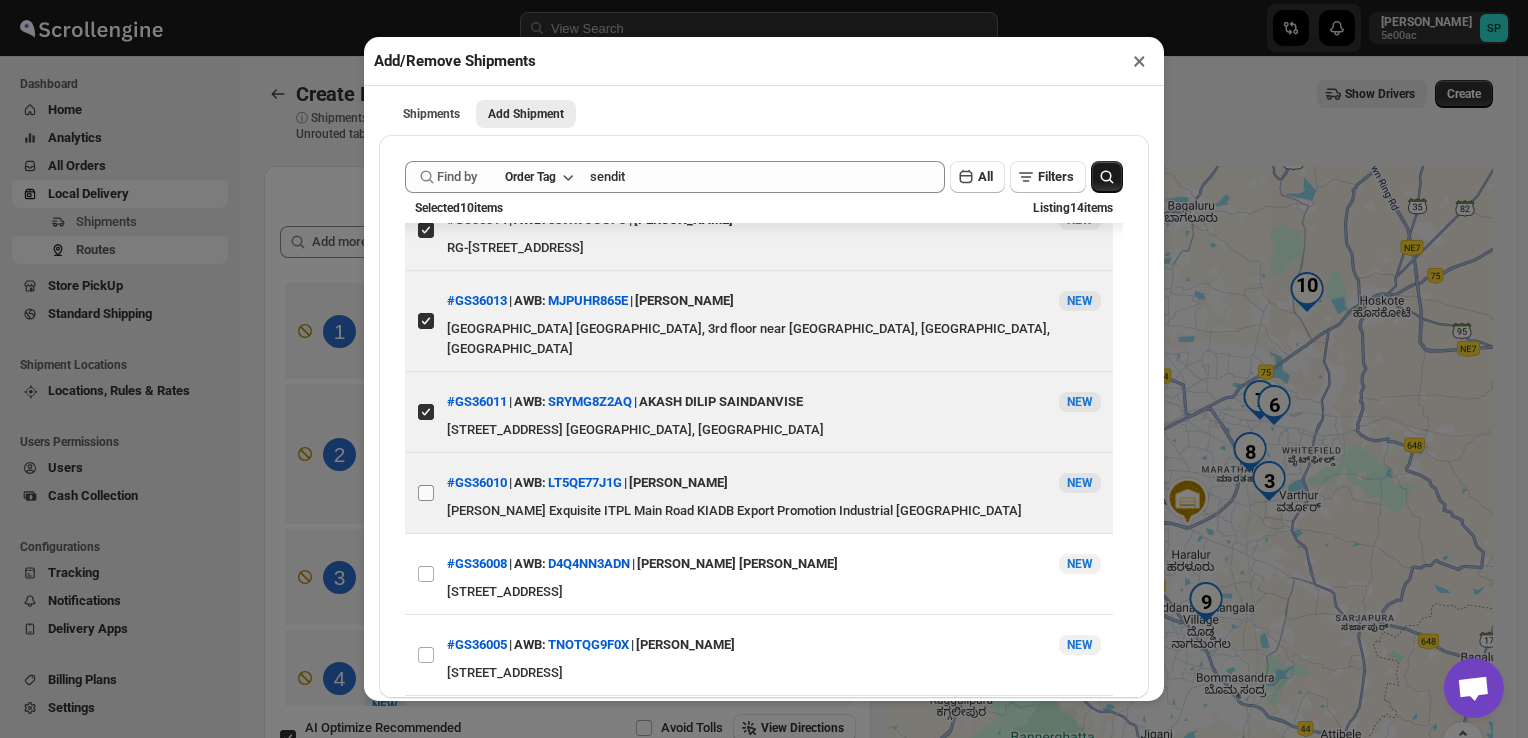 click on "View details for 68713985b5e00a12246b529e" at bounding box center [426, 493] 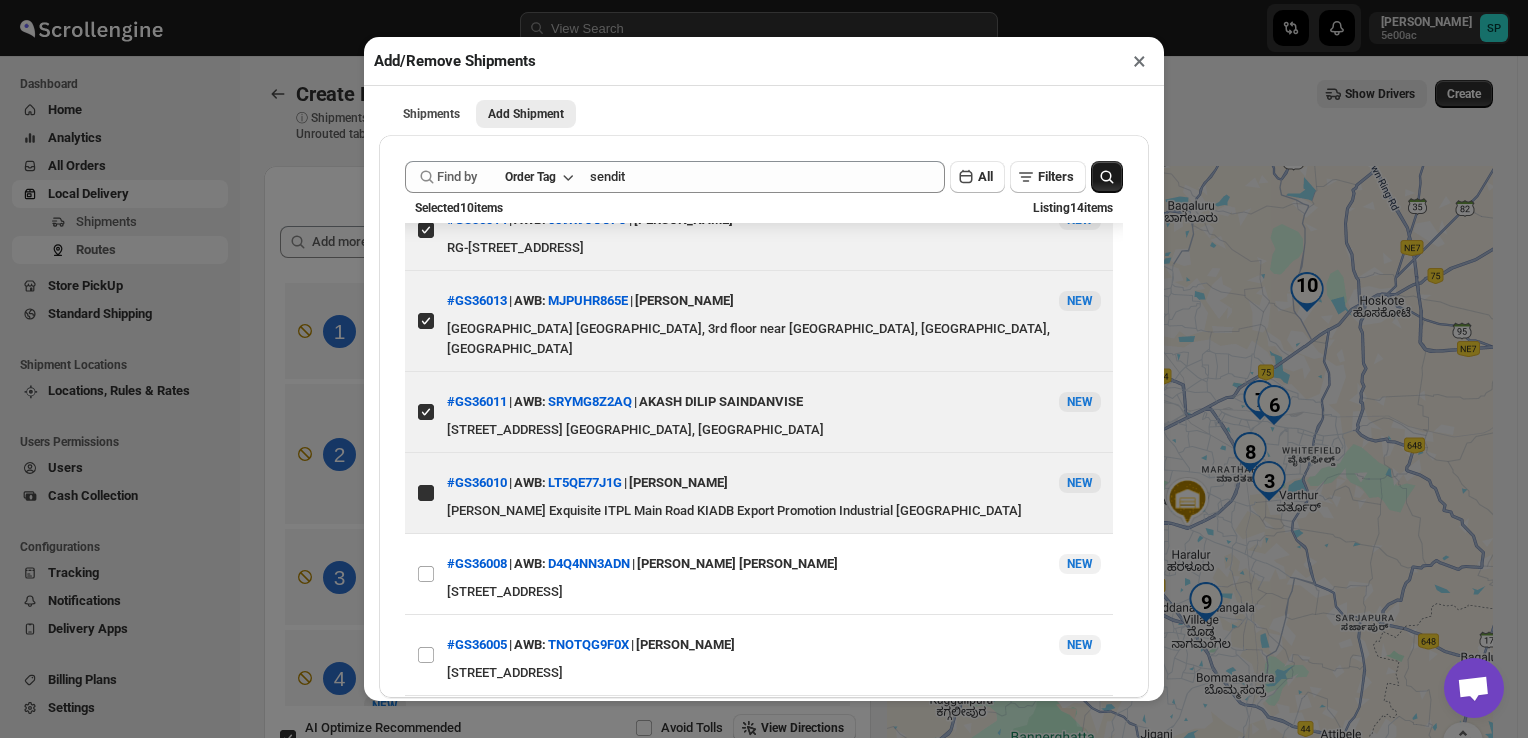 checkbox on "true" 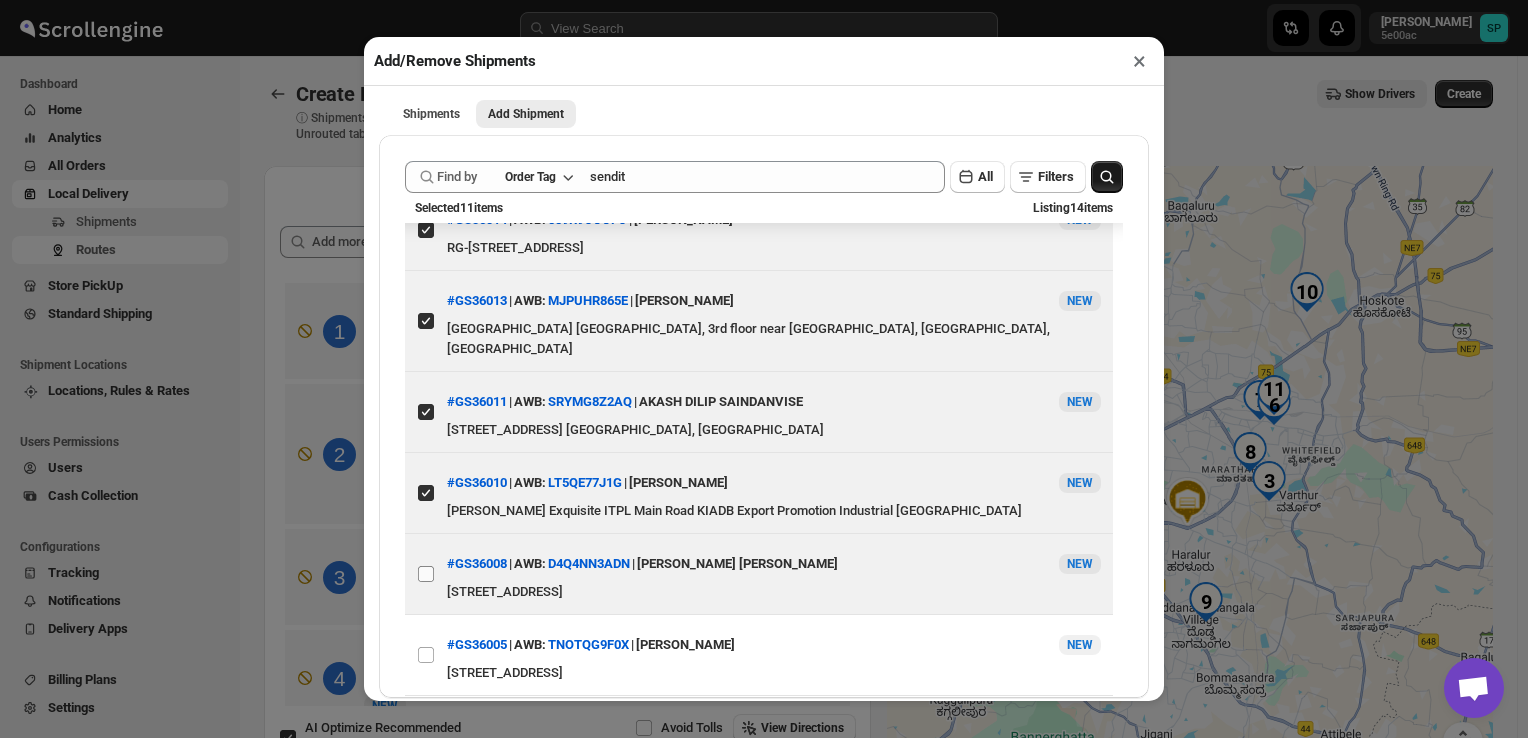 click on "View details for 68711957b07747a2d900192f" at bounding box center (426, 574) 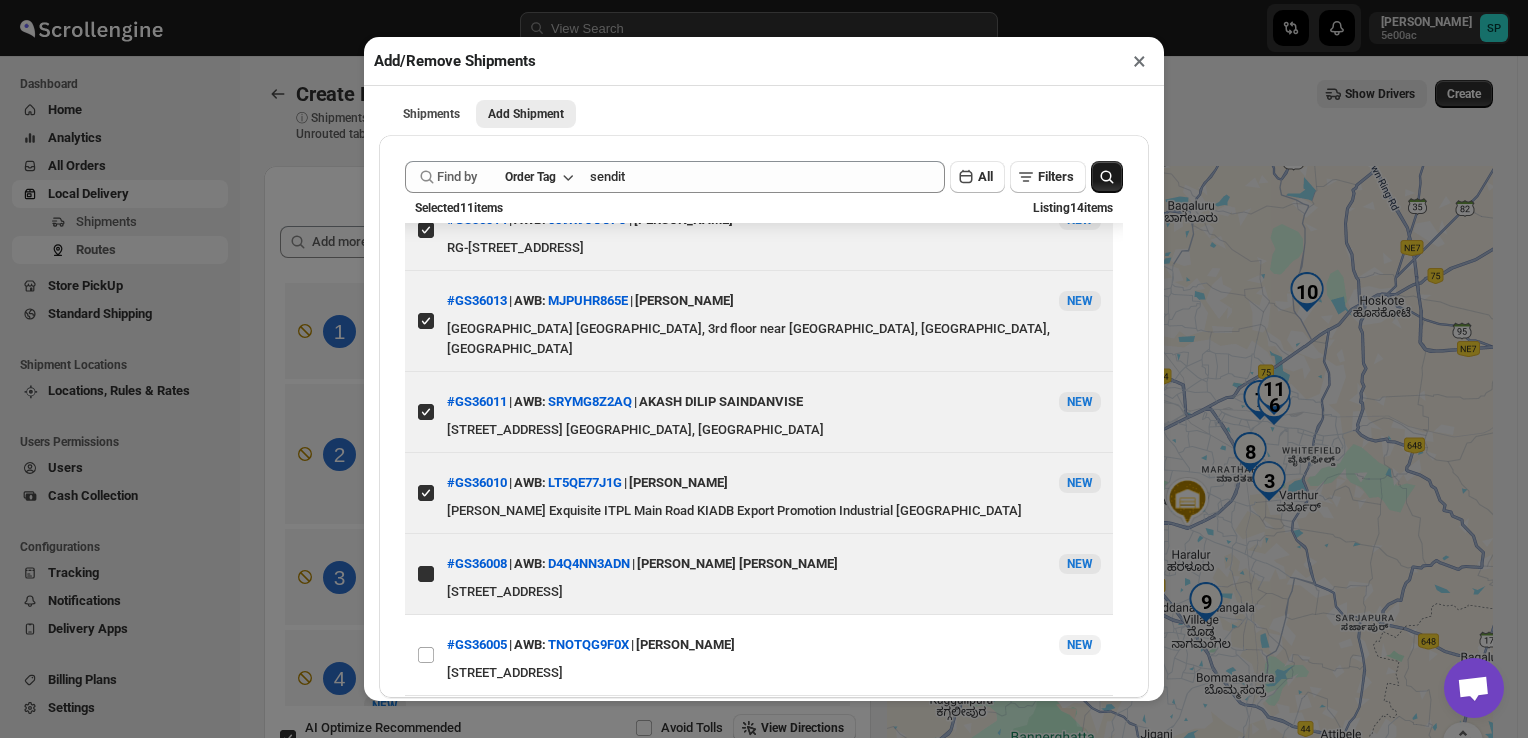 checkbox on "true" 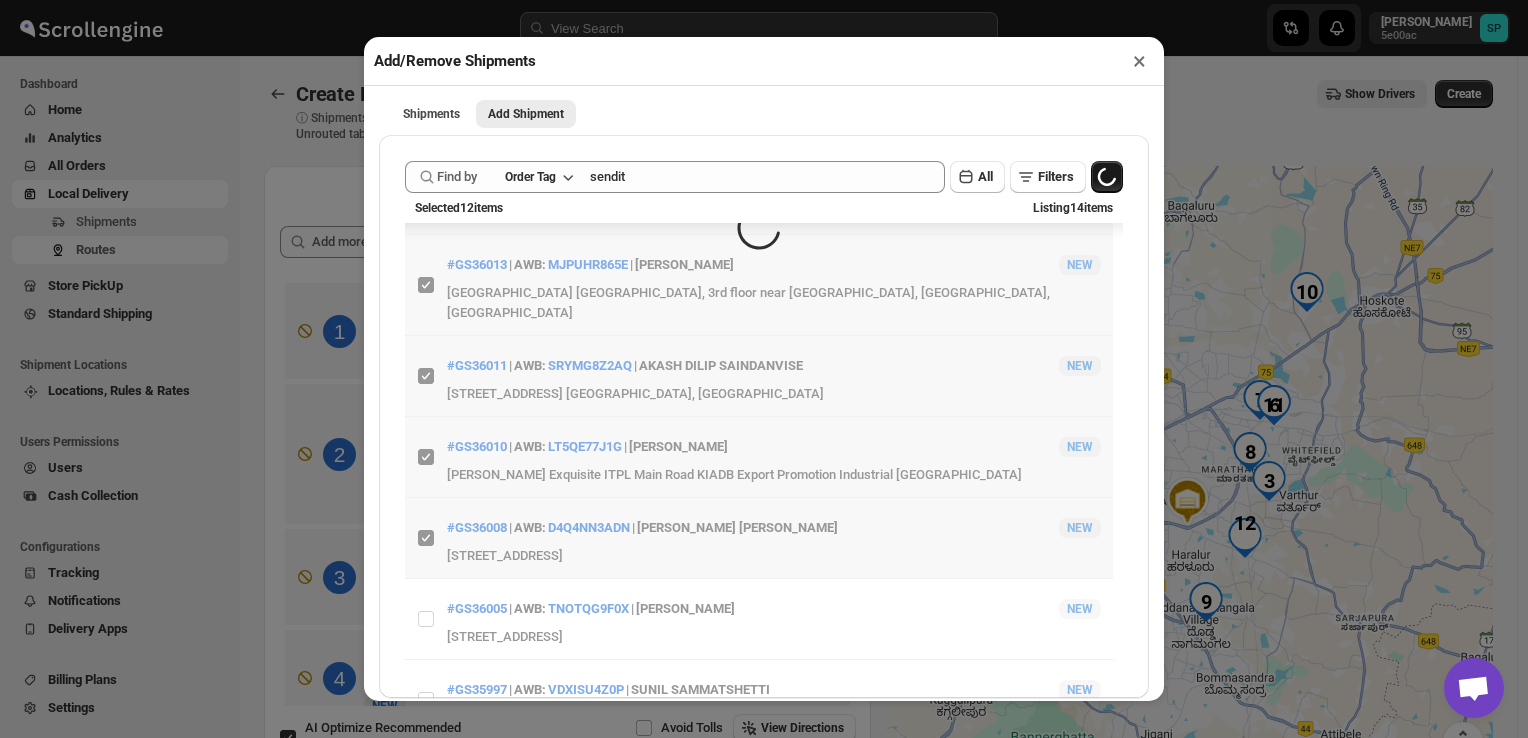 scroll, scrollTop: 772, scrollLeft: 0, axis: vertical 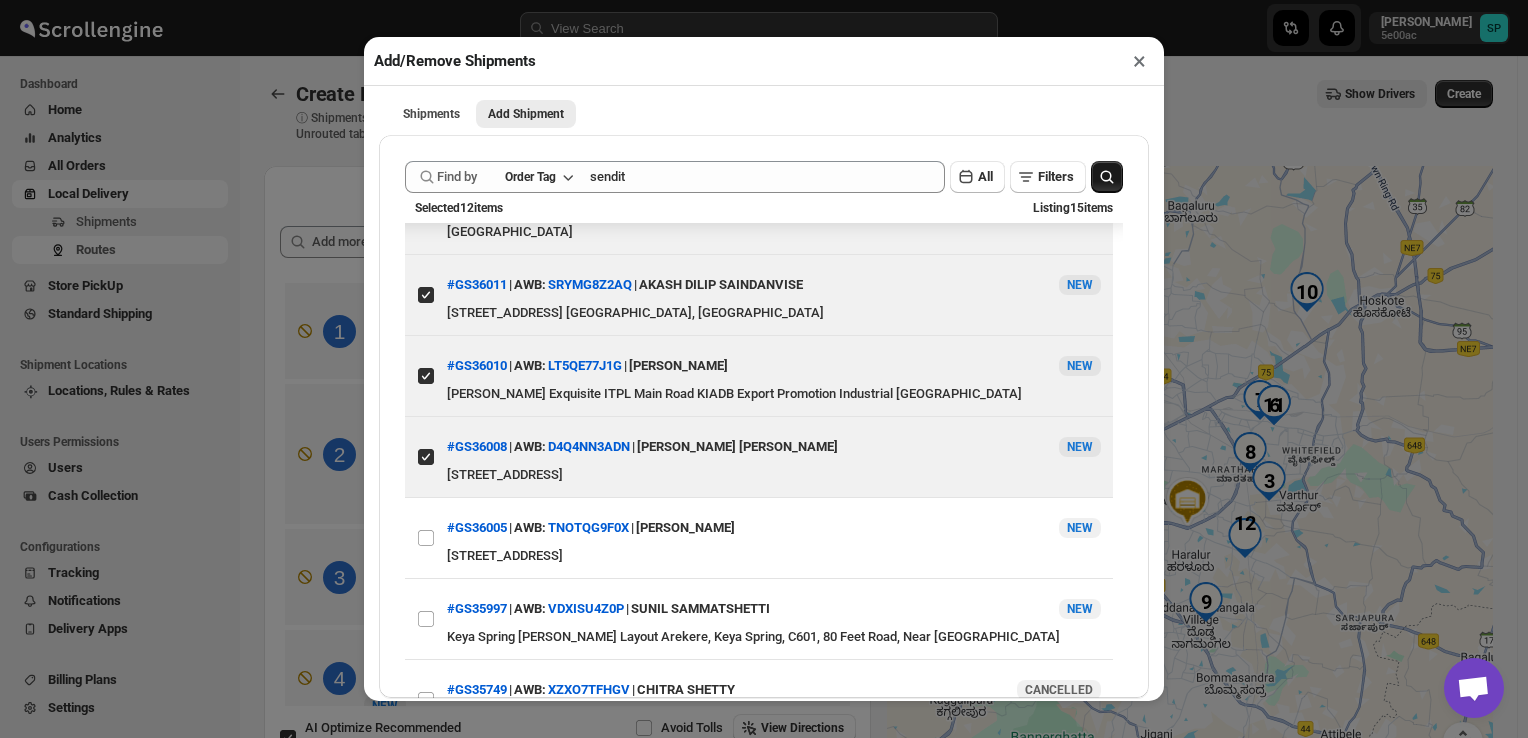 click on "View details for 68710f71b07747a2d9001883" at bounding box center [426, 538] 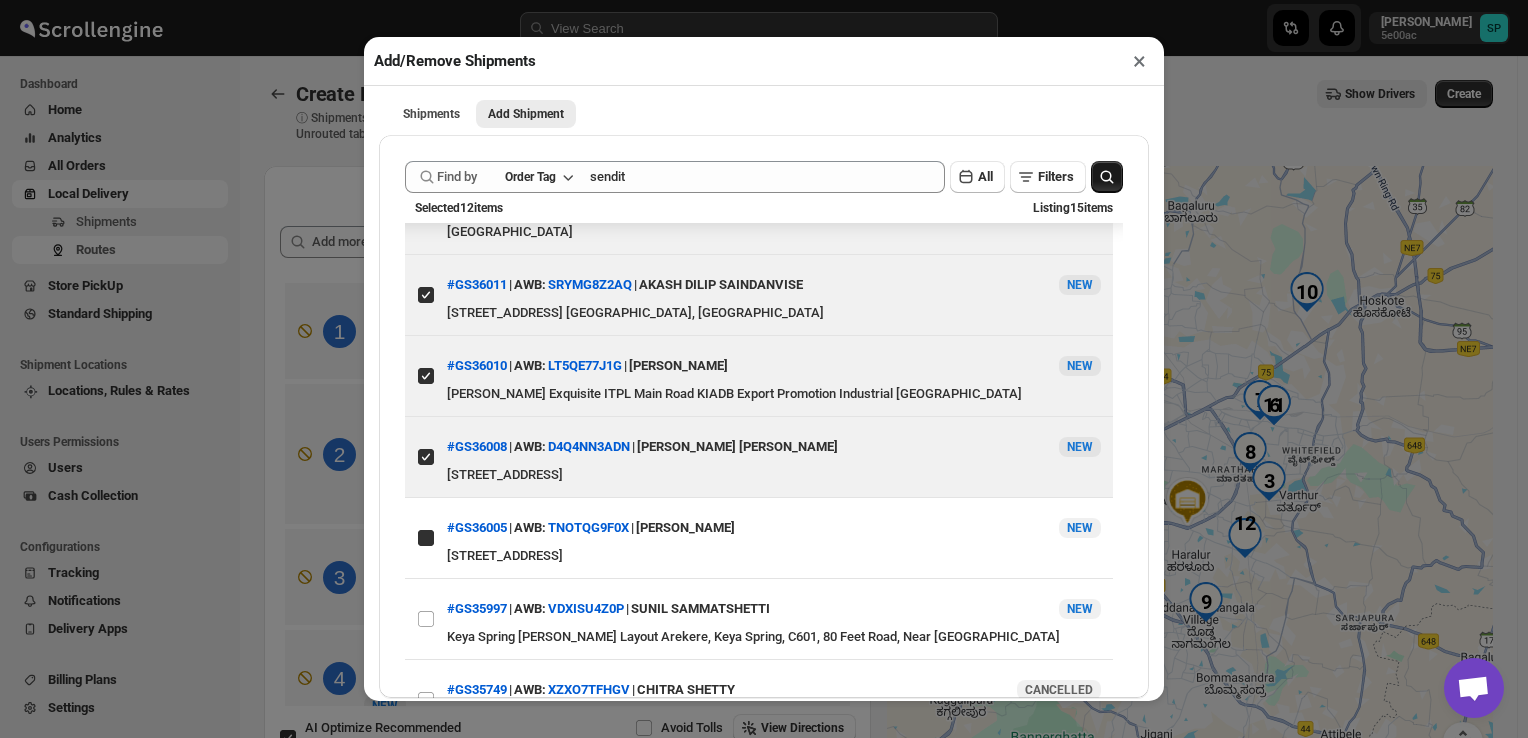 checkbox on "true" 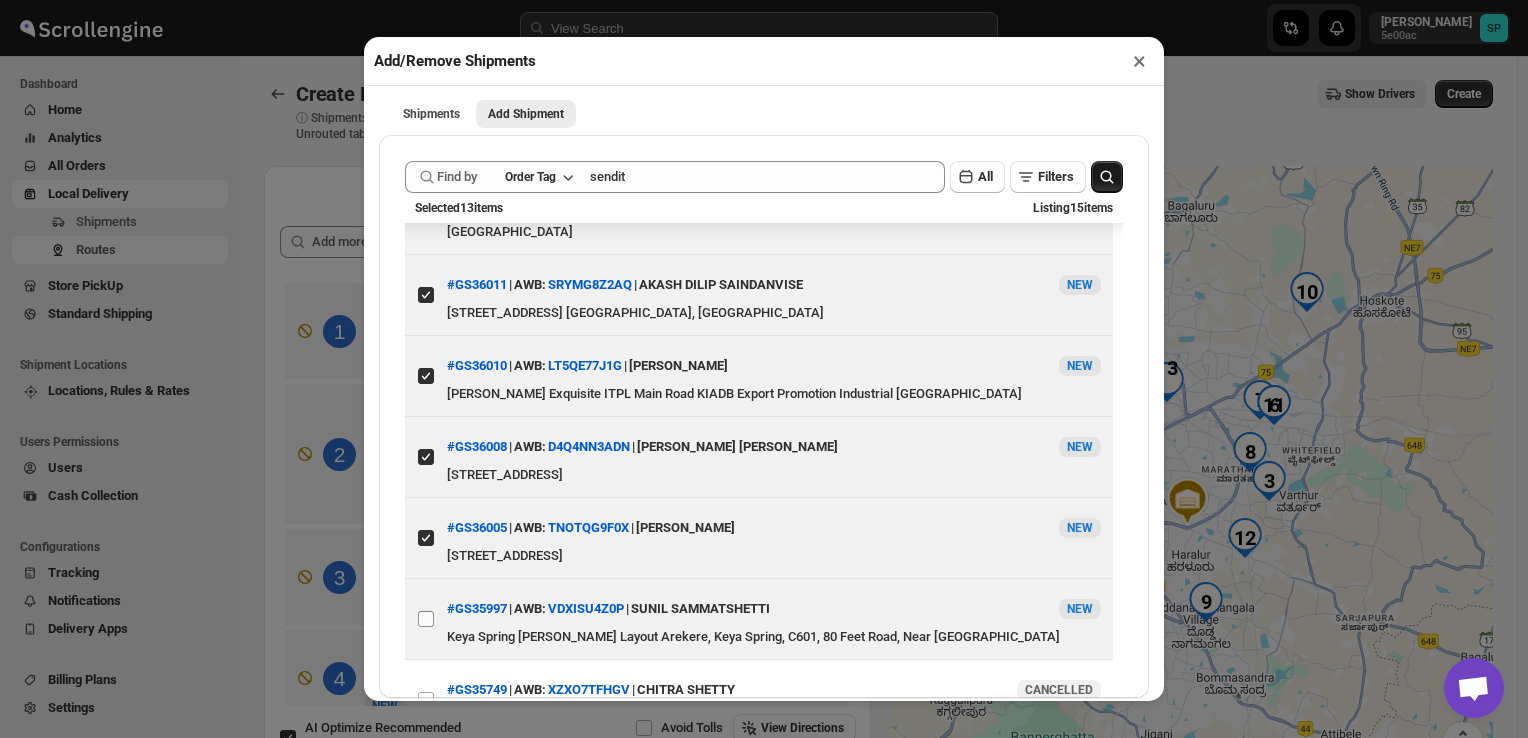 click on "View details for 6870dbe6b07747a2d9001469" at bounding box center [426, 619] 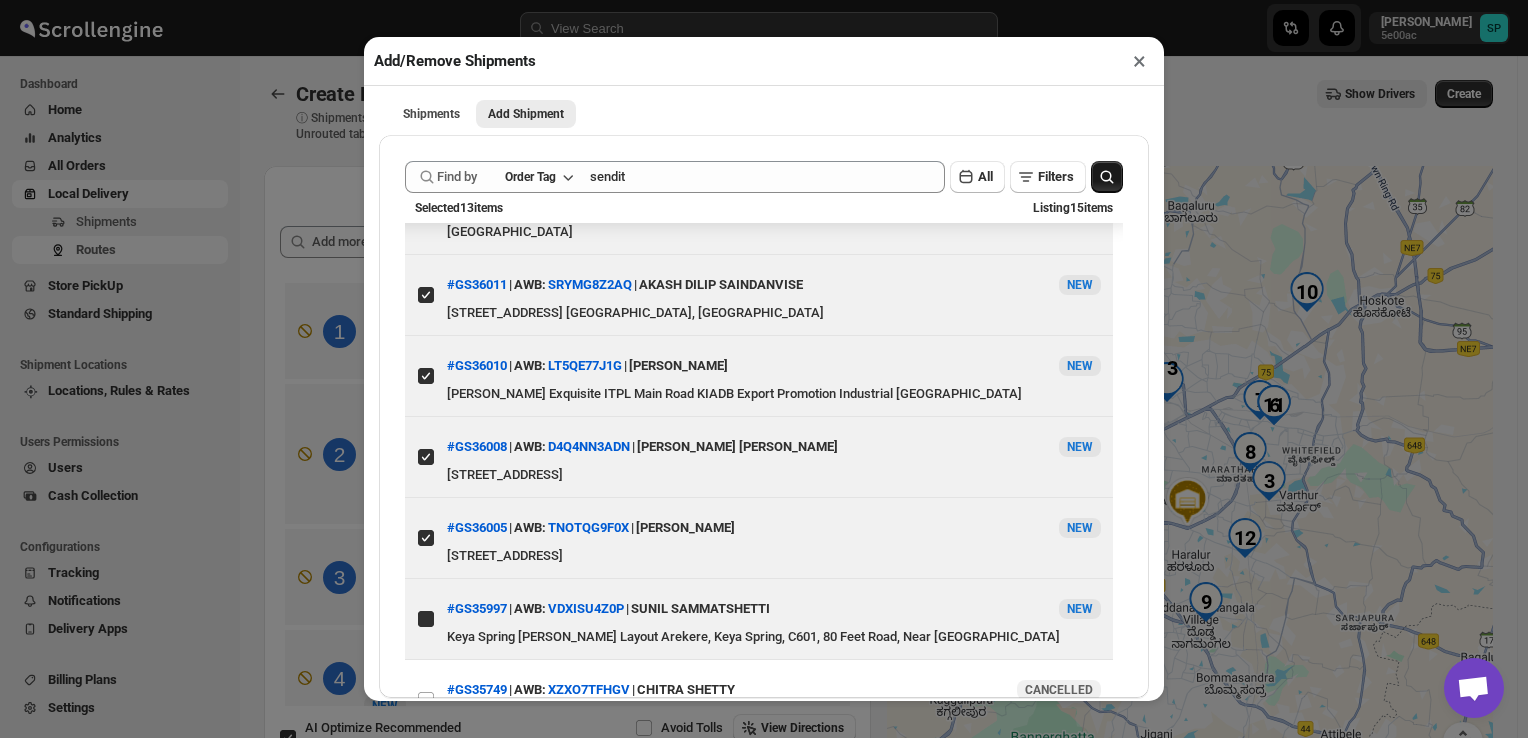checkbox on "true" 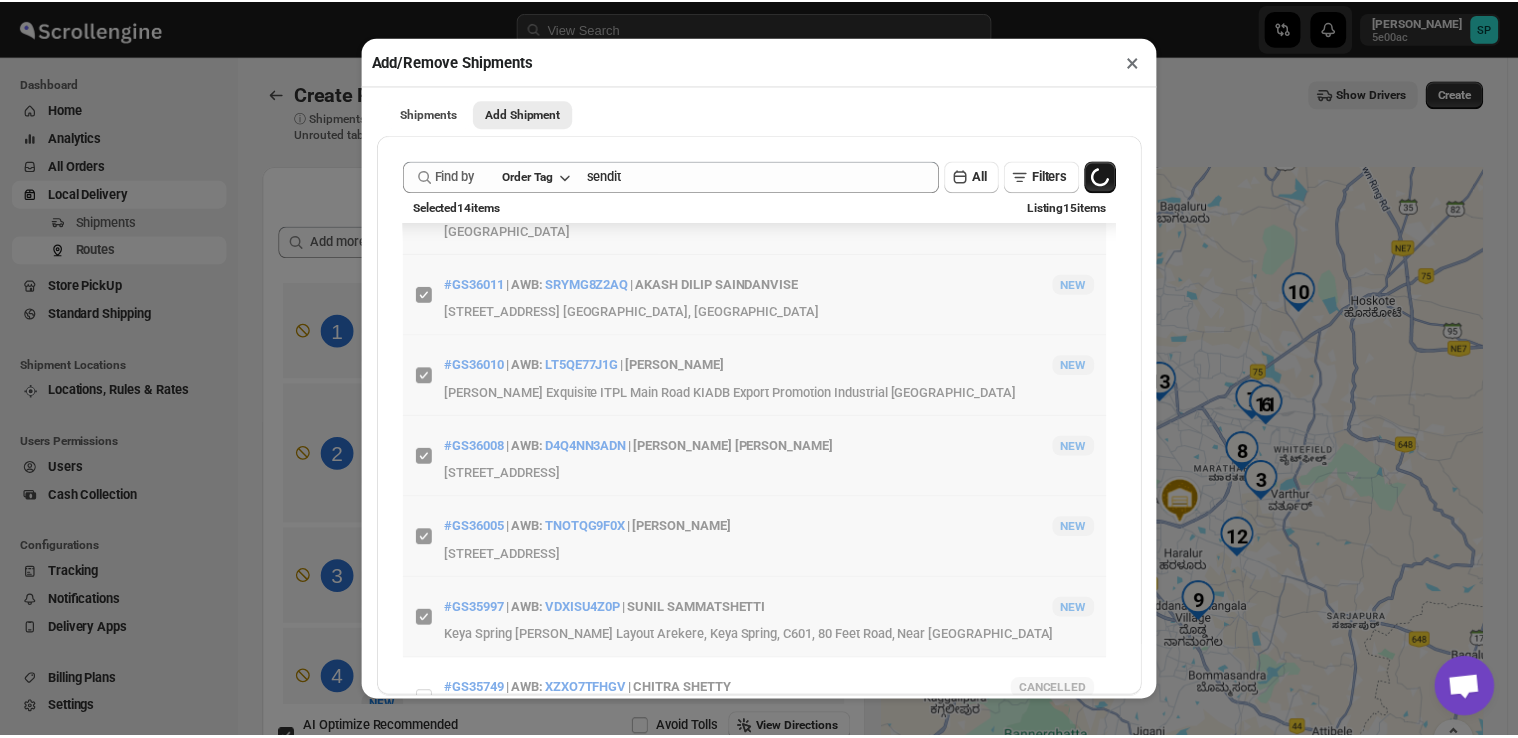 scroll, scrollTop: 873, scrollLeft: 0, axis: vertical 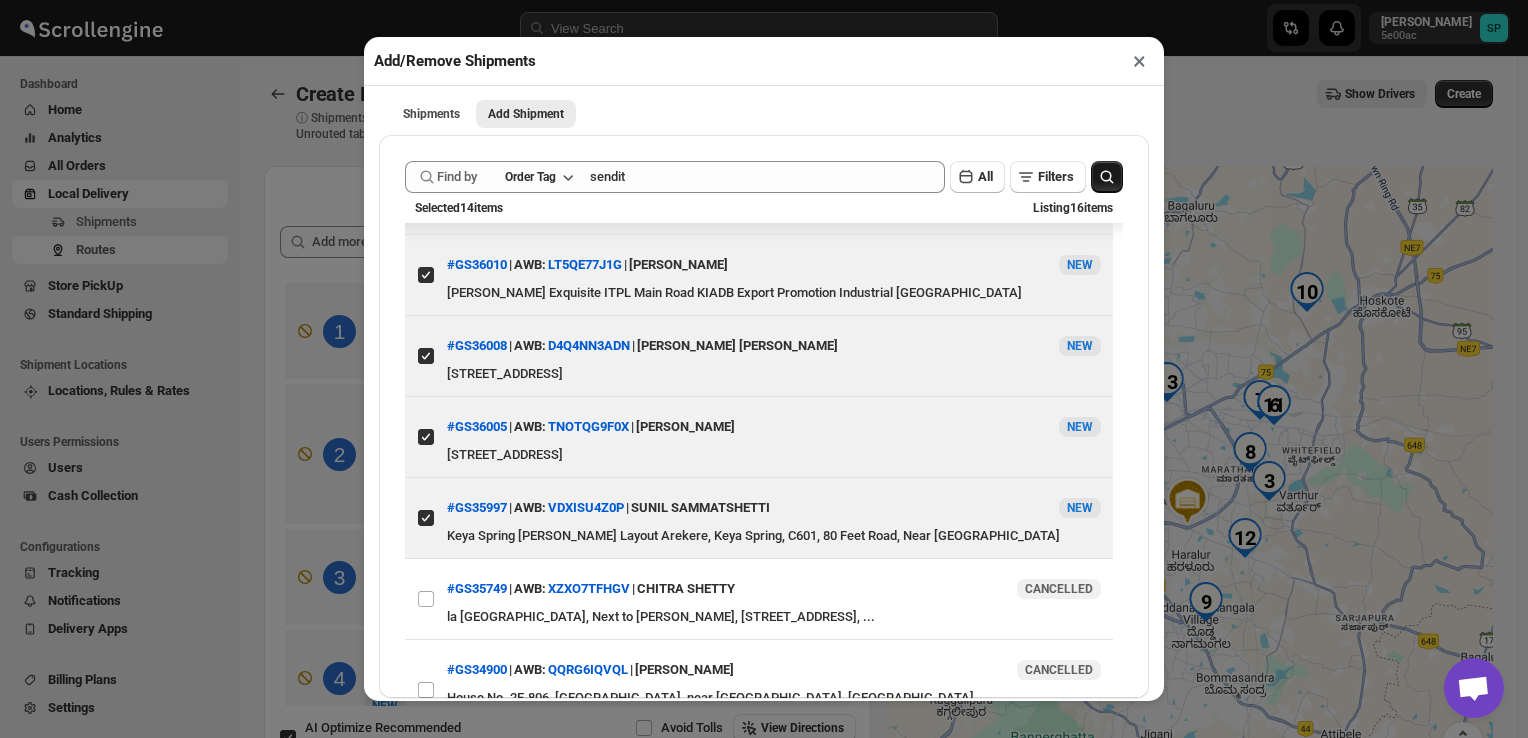click on "×" at bounding box center [1139, 61] 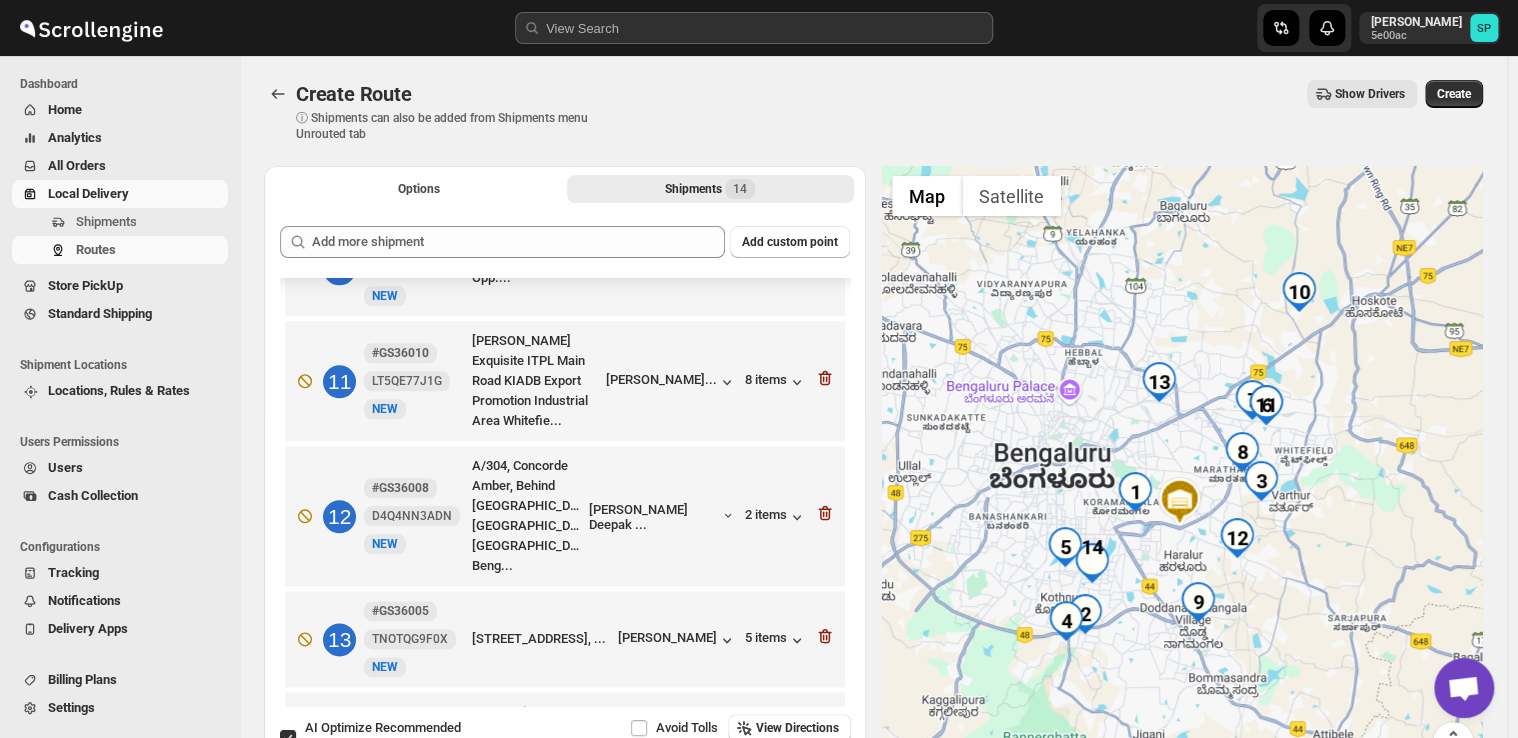 scroll, scrollTop: 1192, scrollLeft: 0, axis: vertical 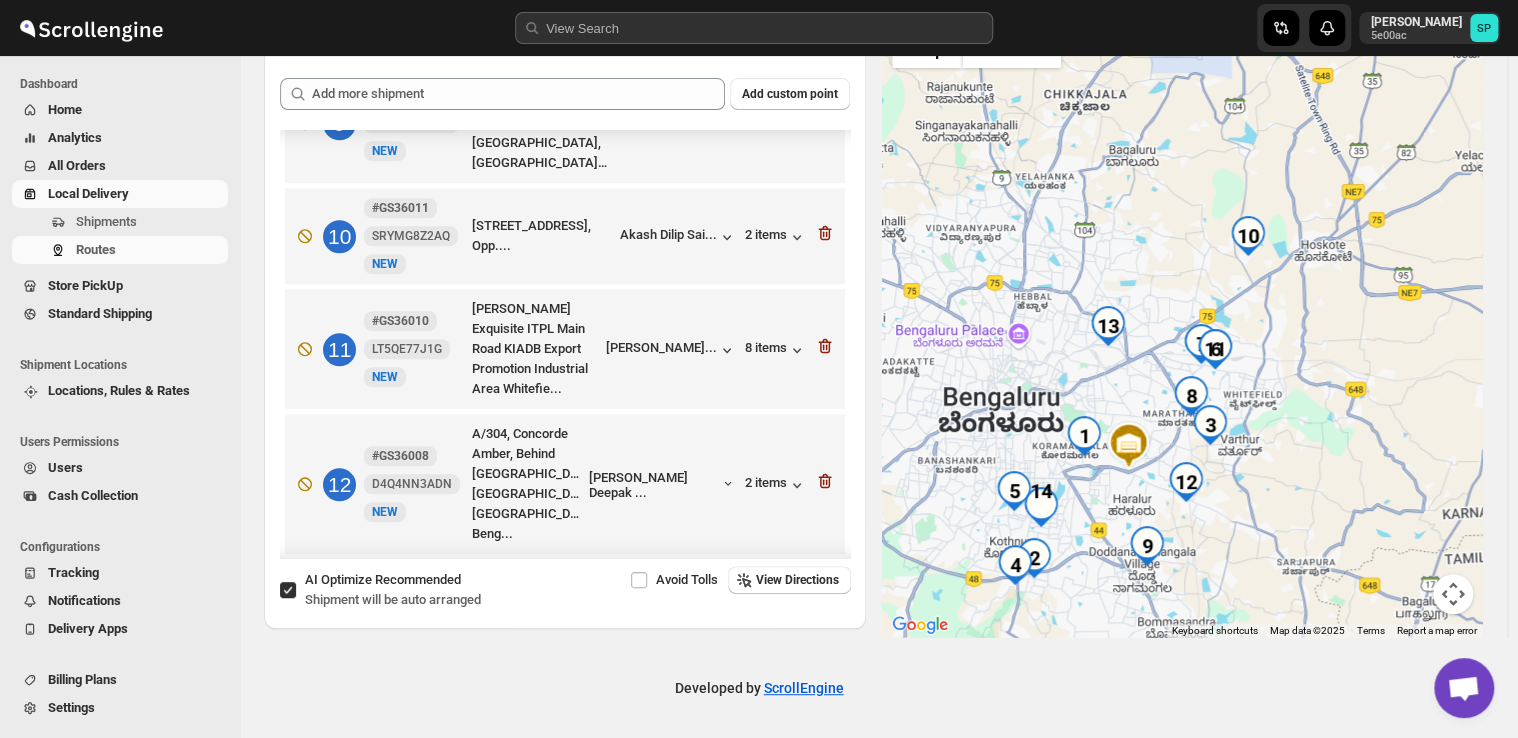drag, startPoint x: 1322, startPoint y: 321, endPoint x: 1263, endPoint y: 426, distance: 120.44086 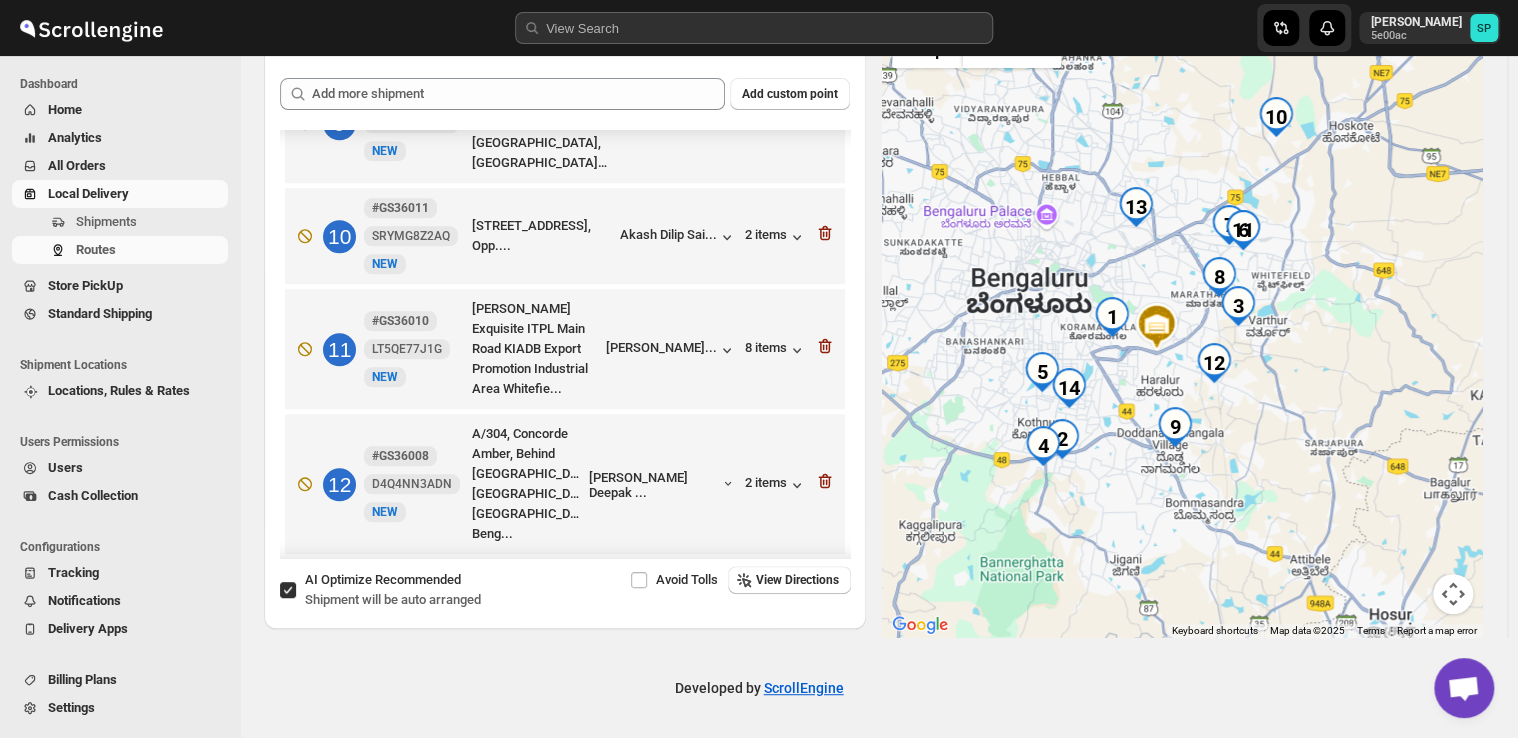 drag, startPoint x: 1293, startPoint y: 398, endPoint x: 1330, endPoint y: 257, distance: 145.7738 